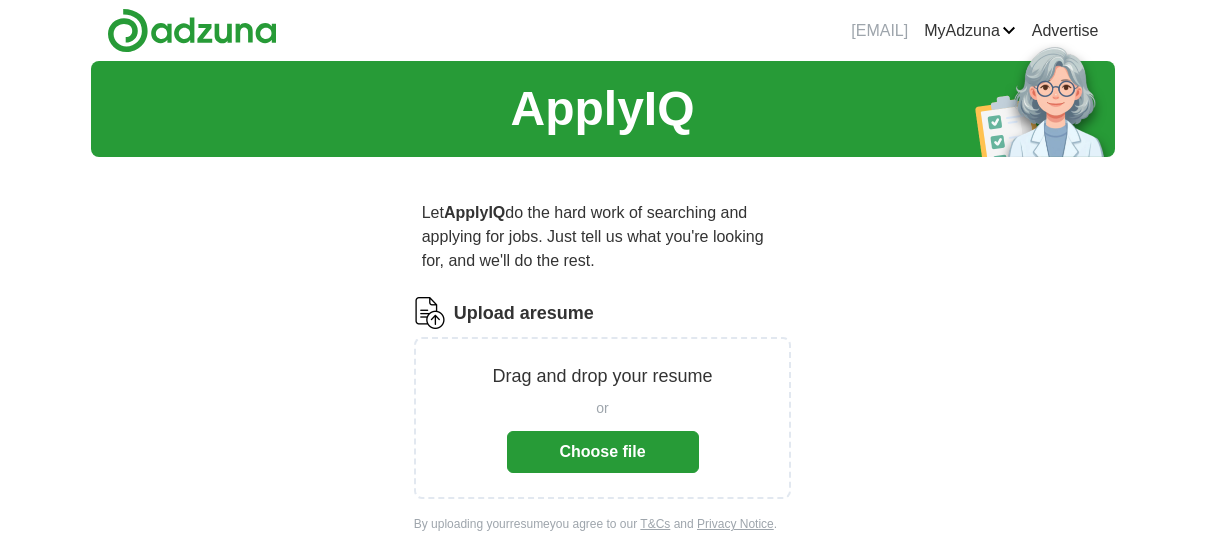 scroll, scrollTop: 0, scrollLeft: 0, axis: both 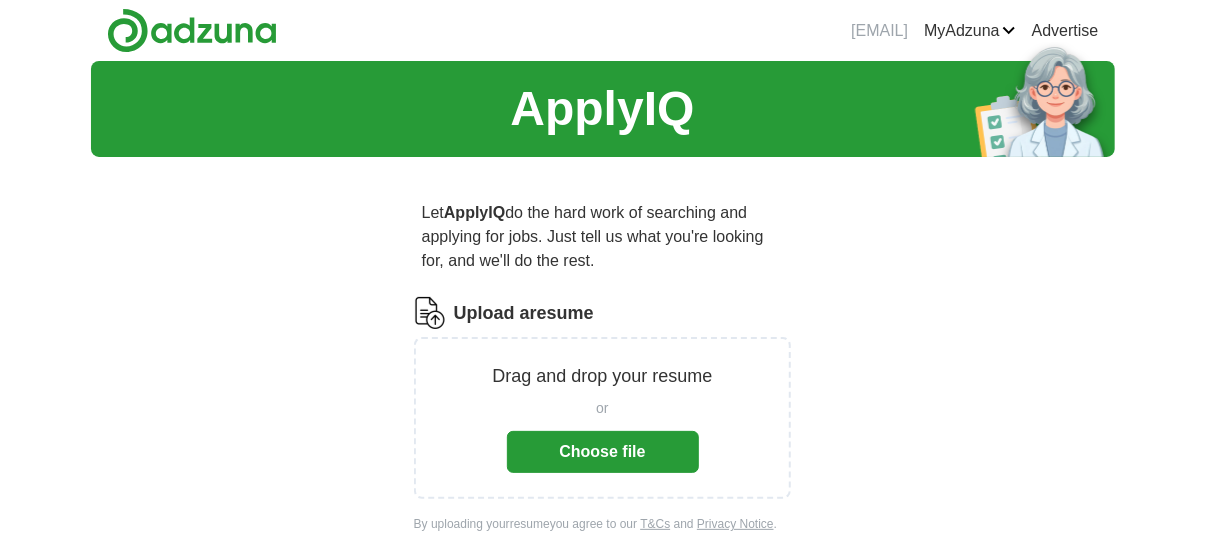 click on "Choose file" at bounding box center [603, 452] 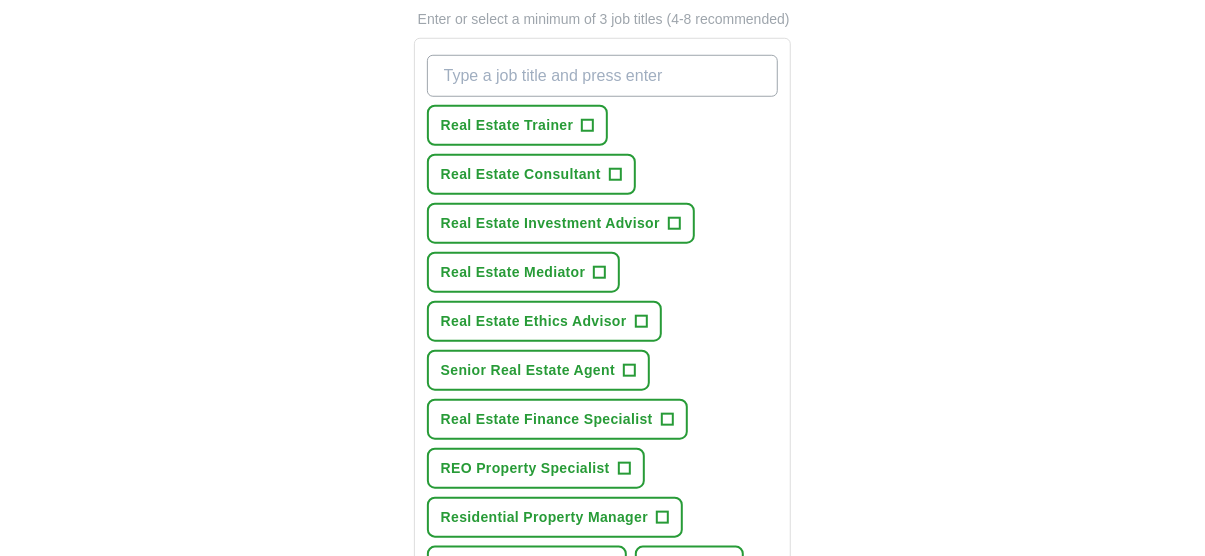 scroll, scrollTop: 600, scrollLeft: 0, axis: vertical 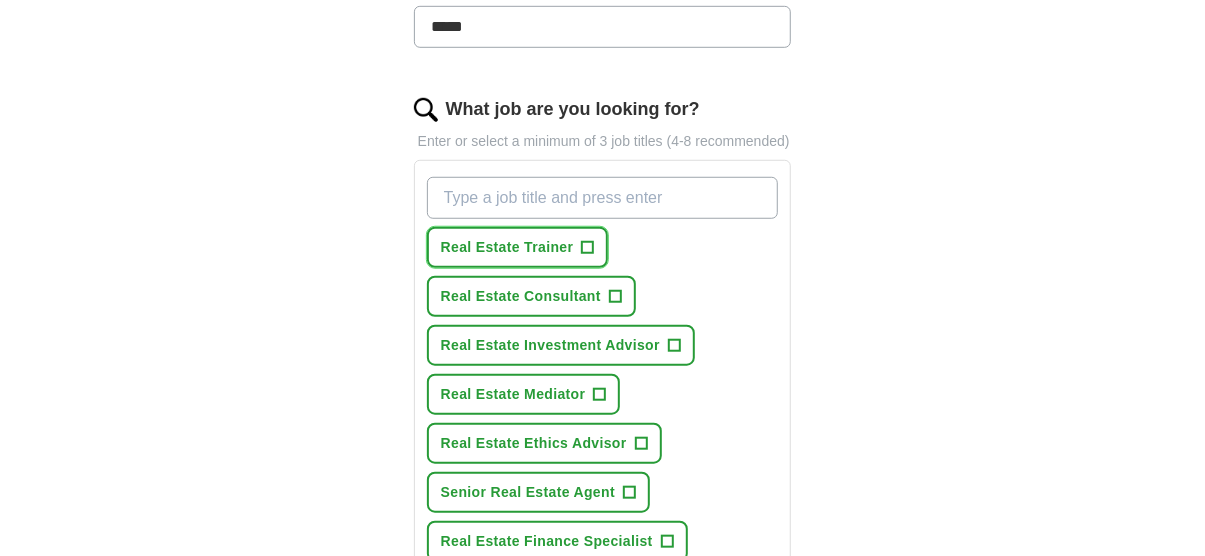click on "Real Estate Trainer +" at bounding box center (518, 247) 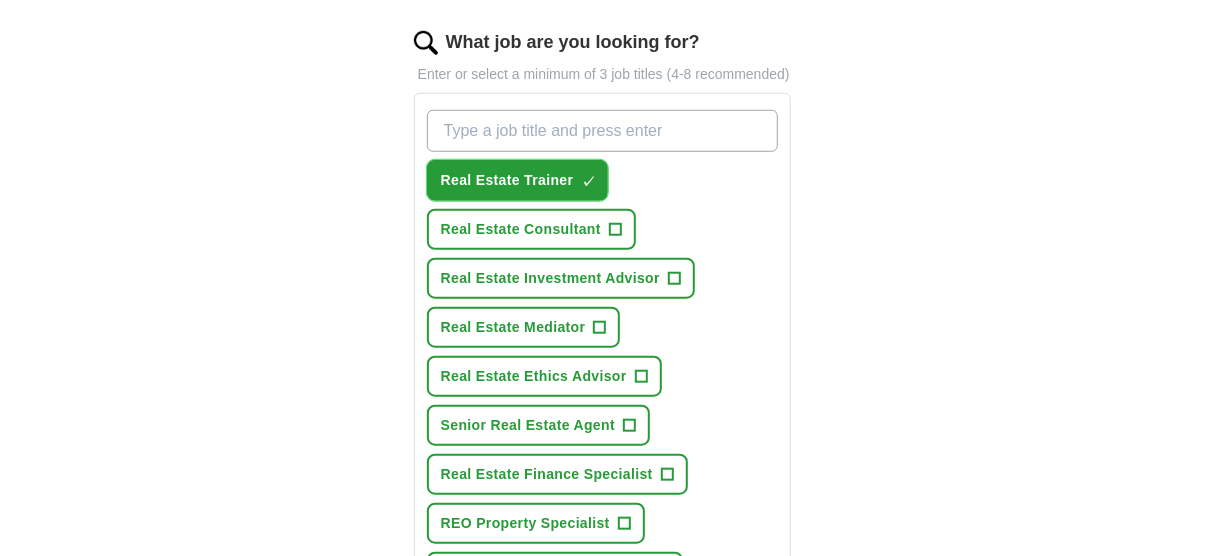 scroll, scrollTop: 700, scrollLeft: 0, axis: vertical 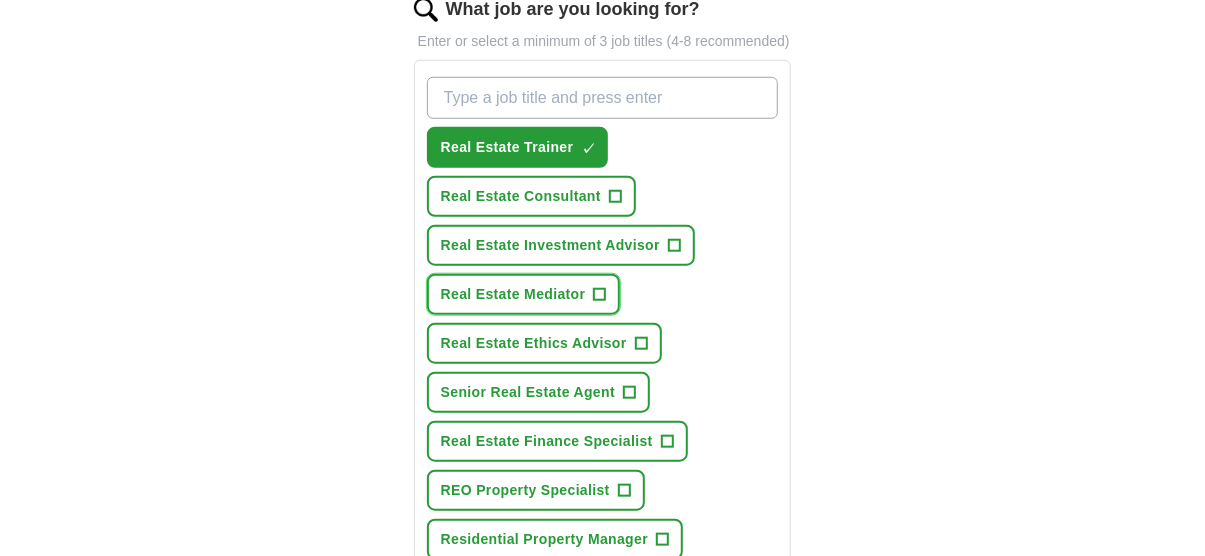 click on "+" at bounding box center (600, 295) 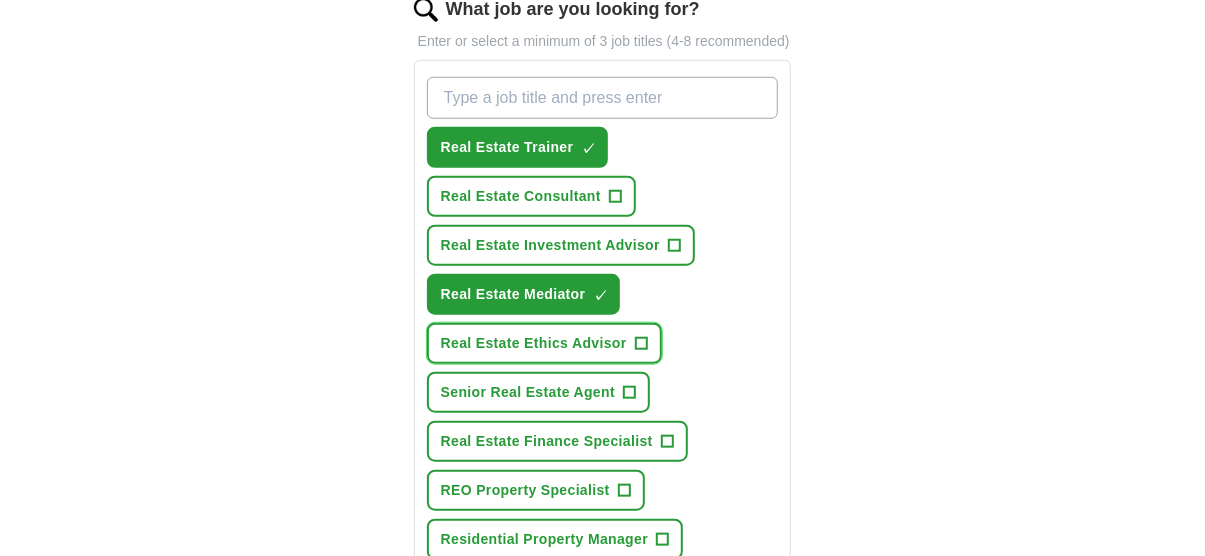 click on "+" at bounding box center (641, 344) 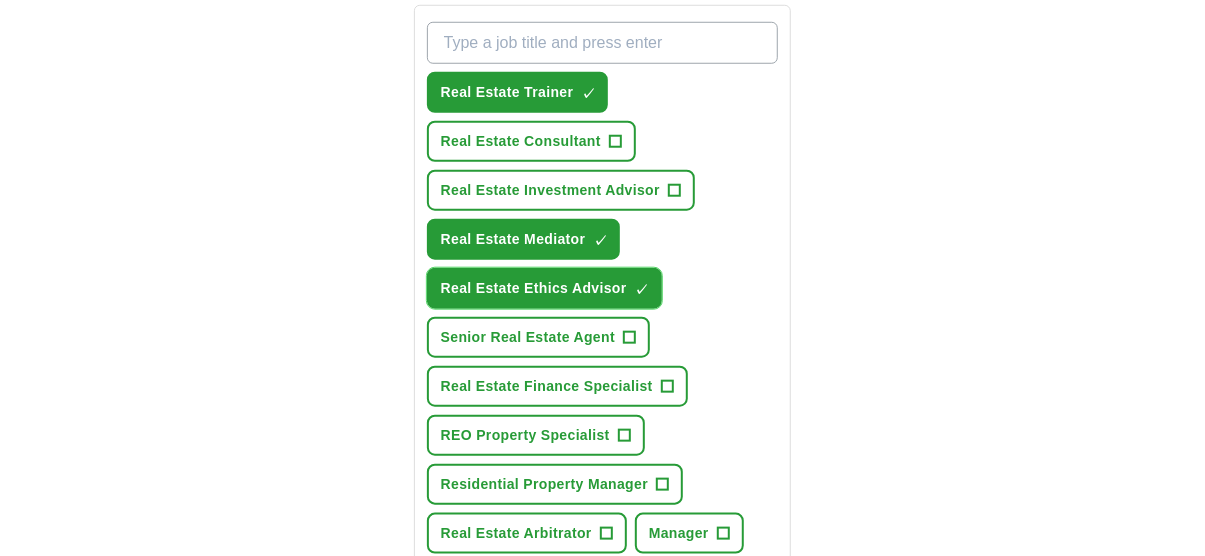 scroll, scrollTop: 800, scrollLeft: 0, axis: vertical 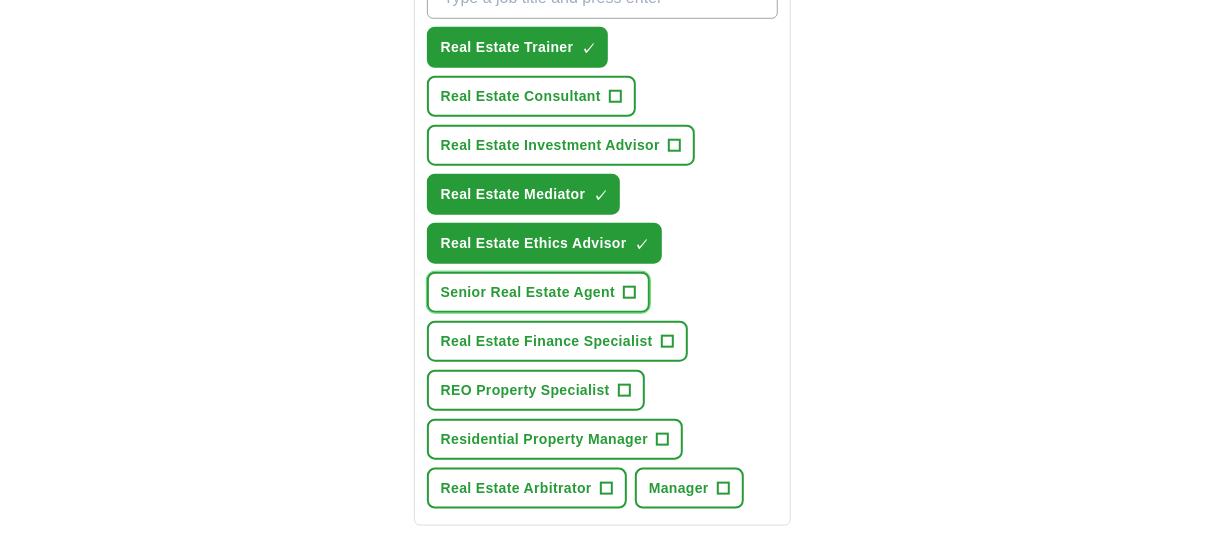 click on "+" at bounding box center (630, 293) 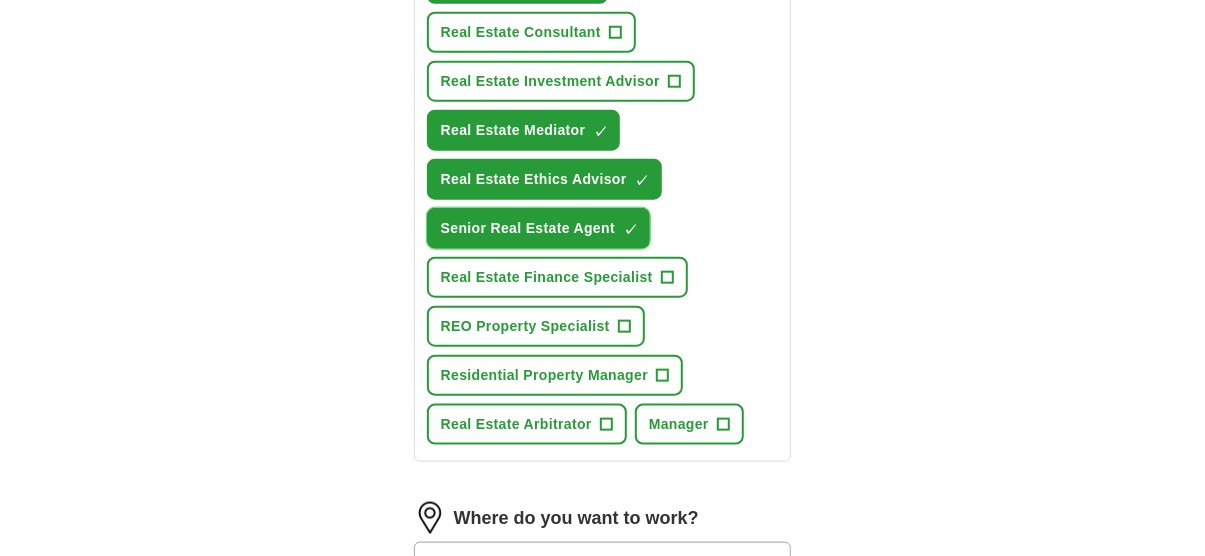 scroll, scrollTop: 900, scrollLeft: 0, axis: vertical 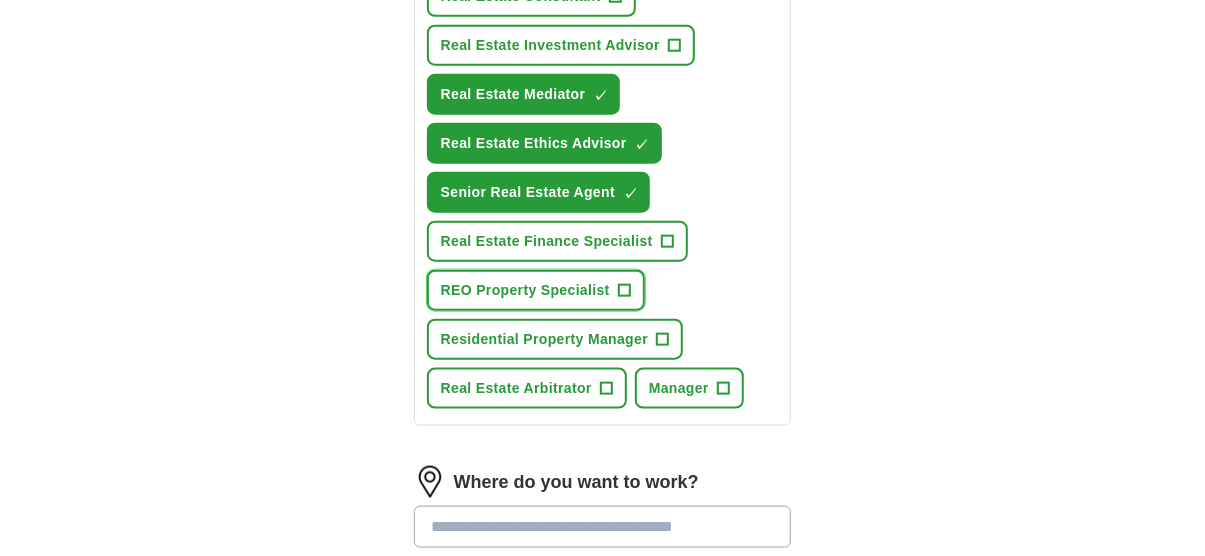 click on "REO Property Specialist +" at bounding box center [536, 290] 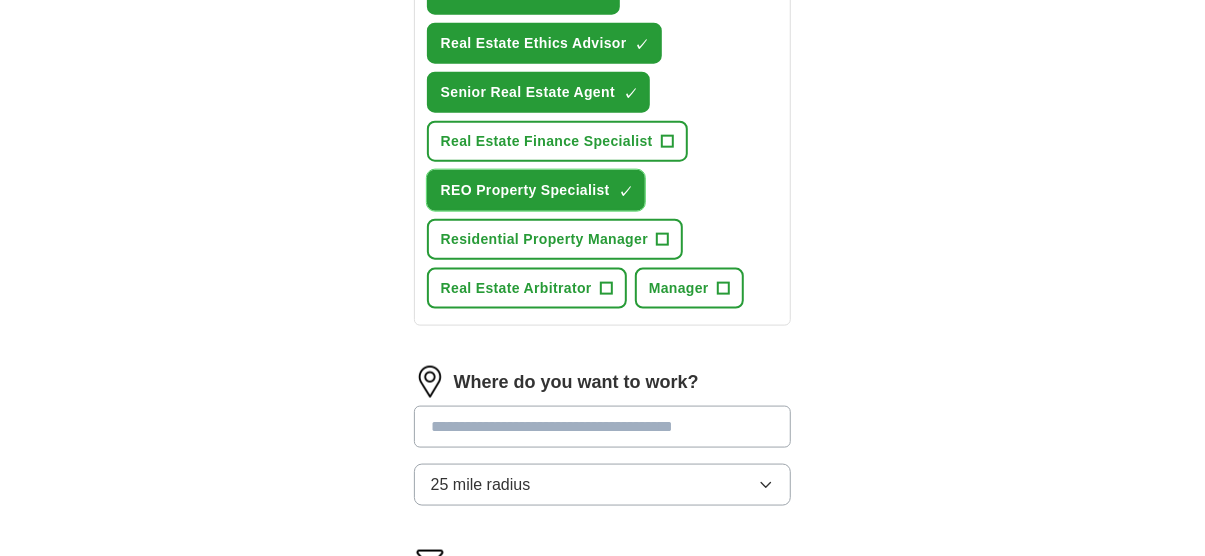 scroll, scrollTop: 1100, scrollLeft: 0, axis: vertical 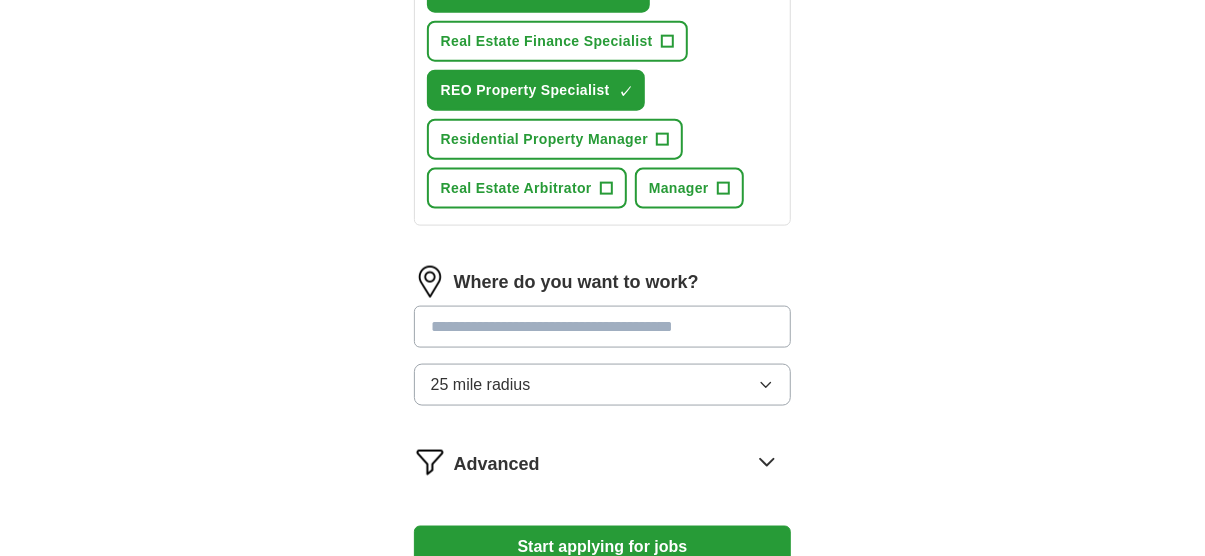 click at bounding box center [603, 327] 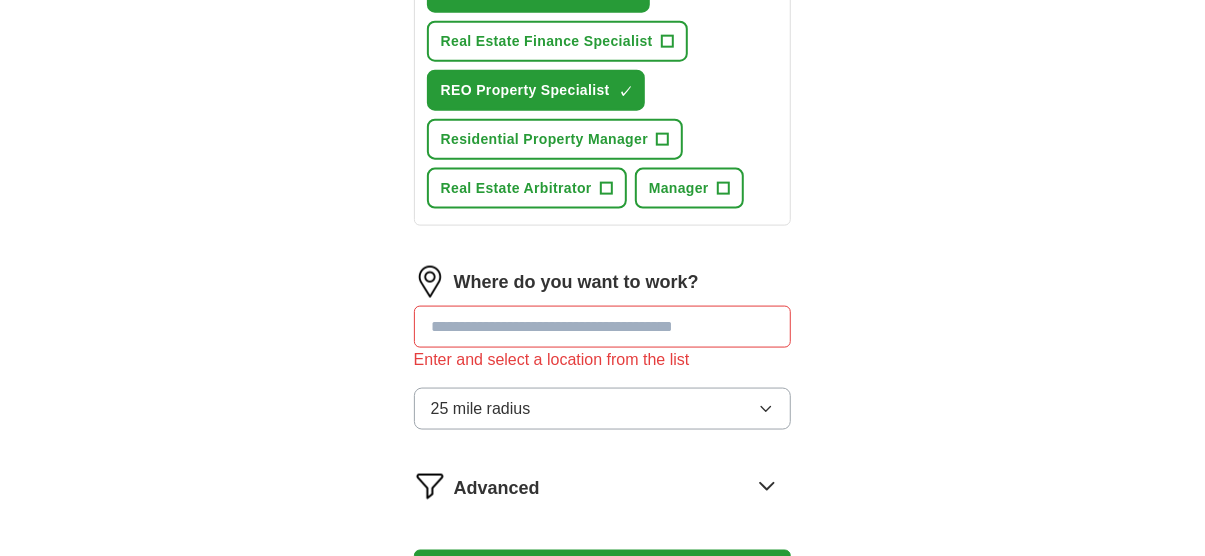 click on "Where do you want to work? Enter and select a location from the list 25 mile radius" at bounding box center (603, 356) 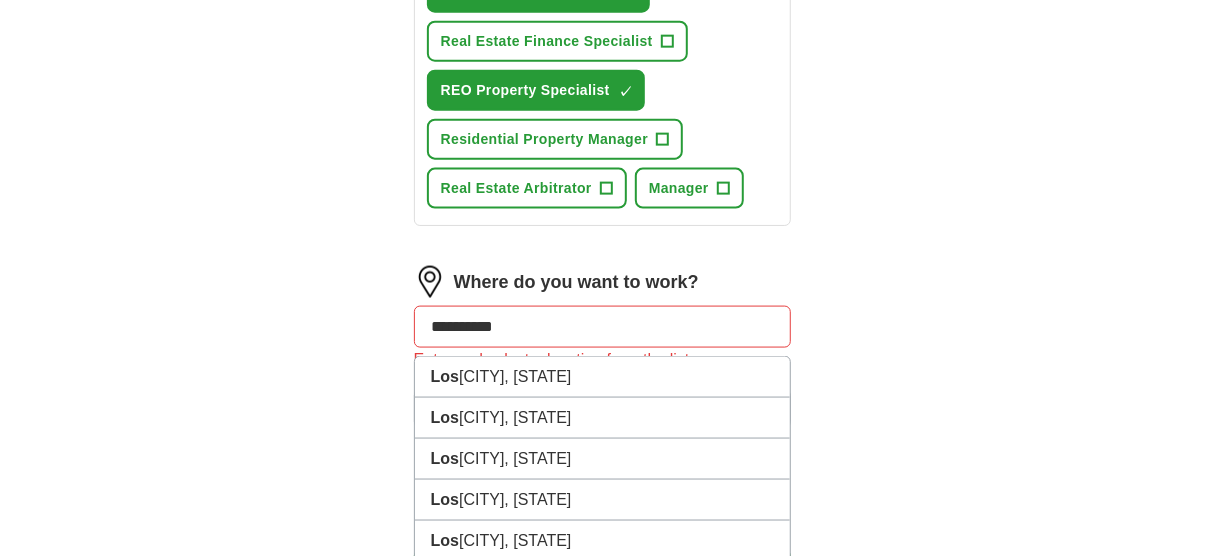 type on "**********" 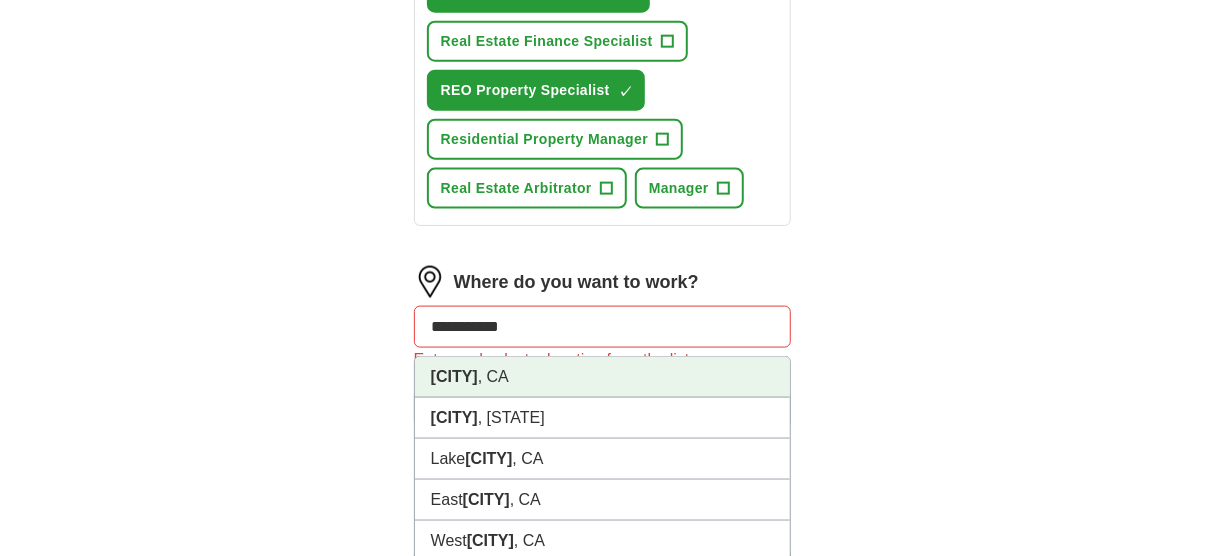 click on "[CITY] , [STATE]" at bounding box center [603, 377] 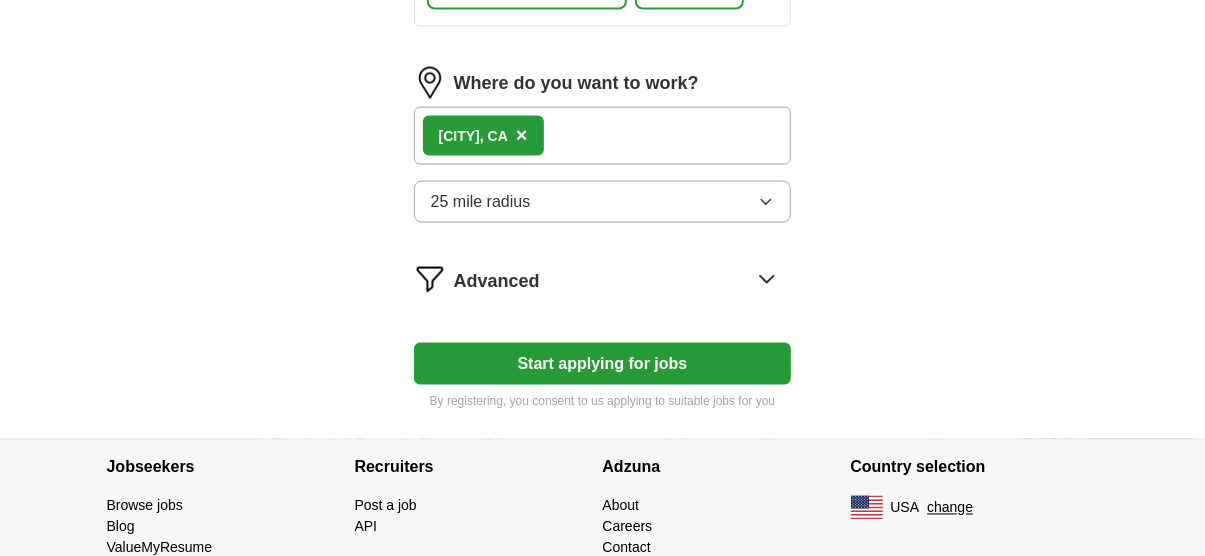 scroll, scrollTop: 1300, scrollLeft: 0, axis: vertical 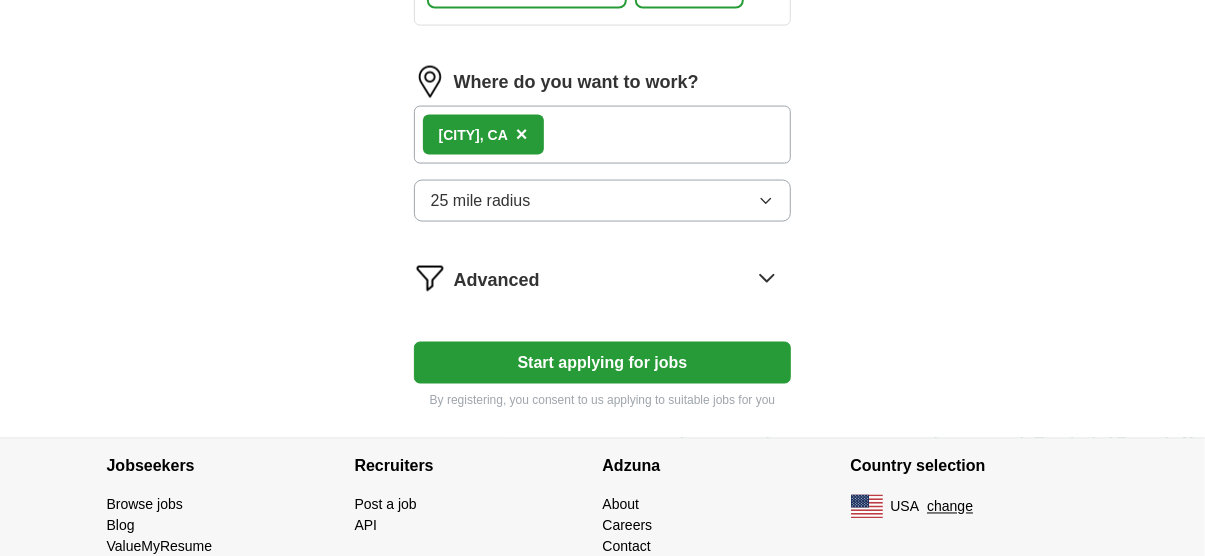 click 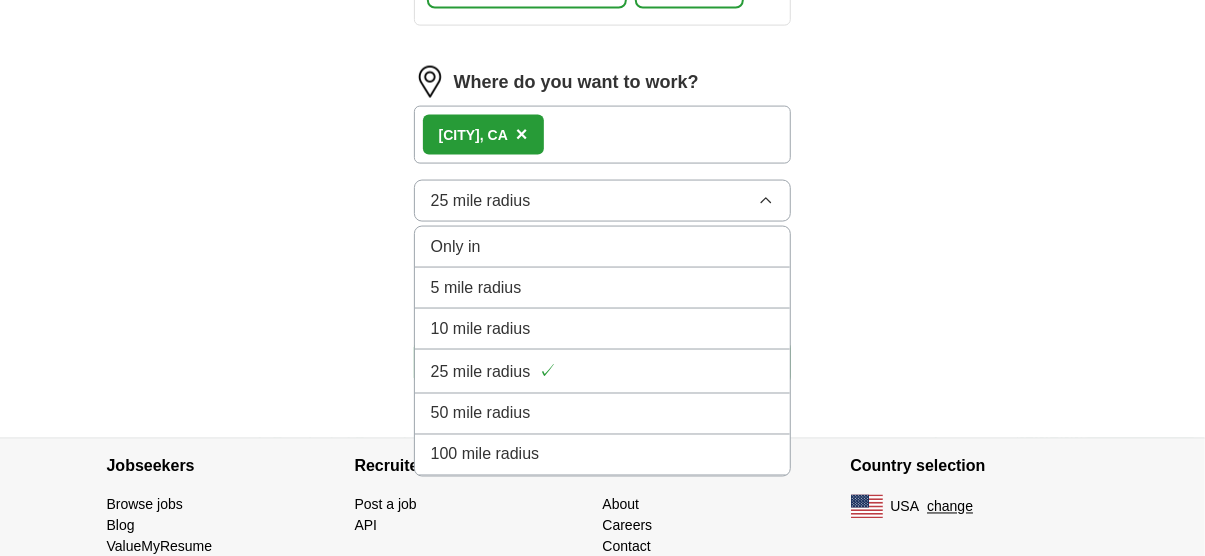 click on "25 mile radius ✓" at bounding box center (603, 371) 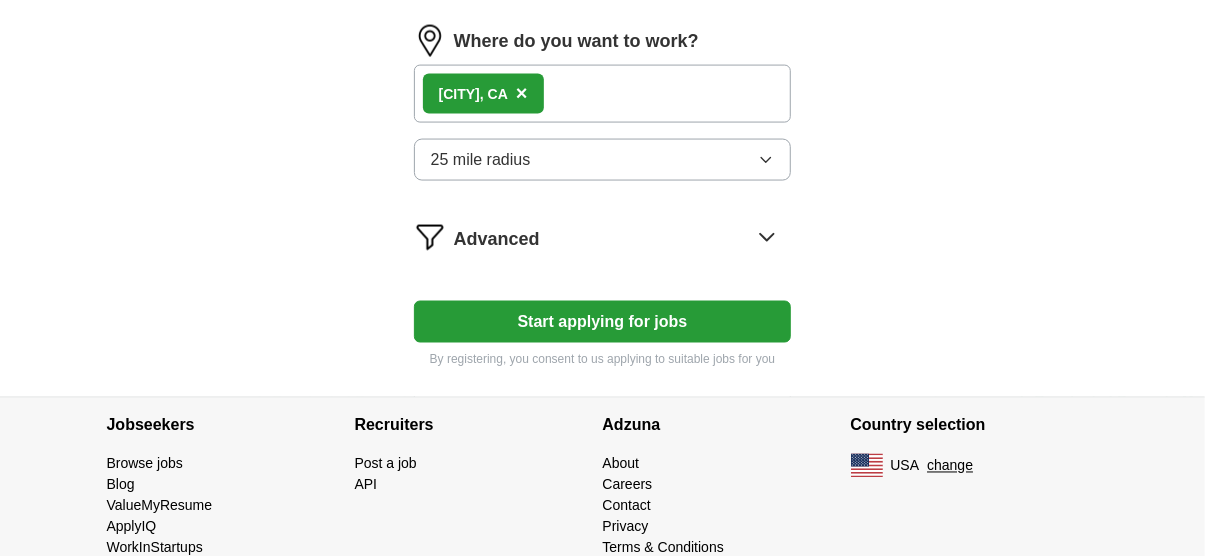 scroll, scrollTop: 1376, scrollLeft: 0, axis: vertical 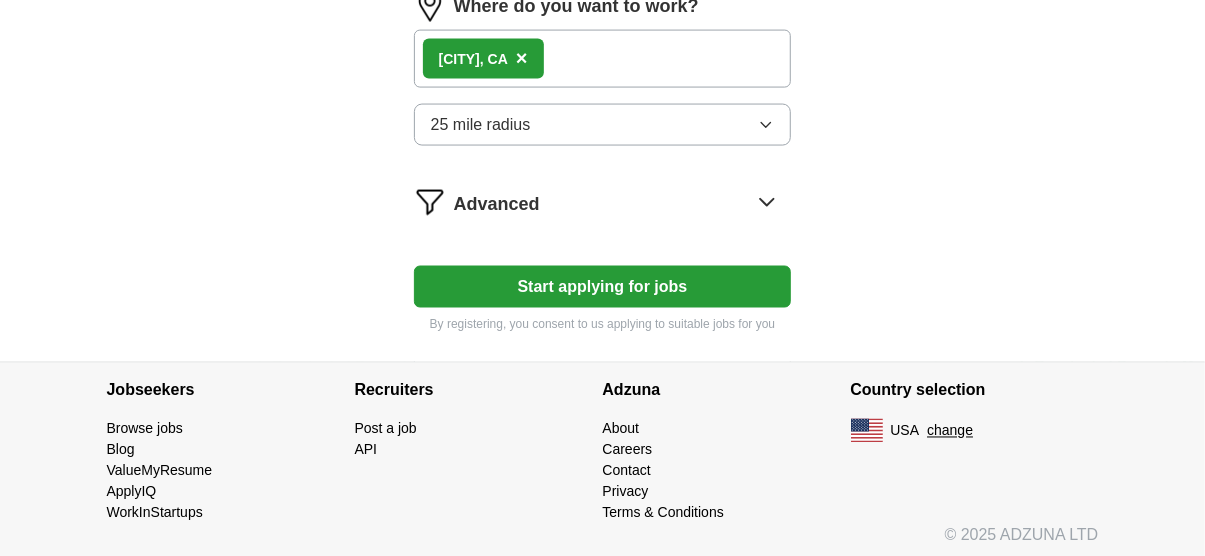 click on "Start applying for jobs" at bounding box center [603, 287] 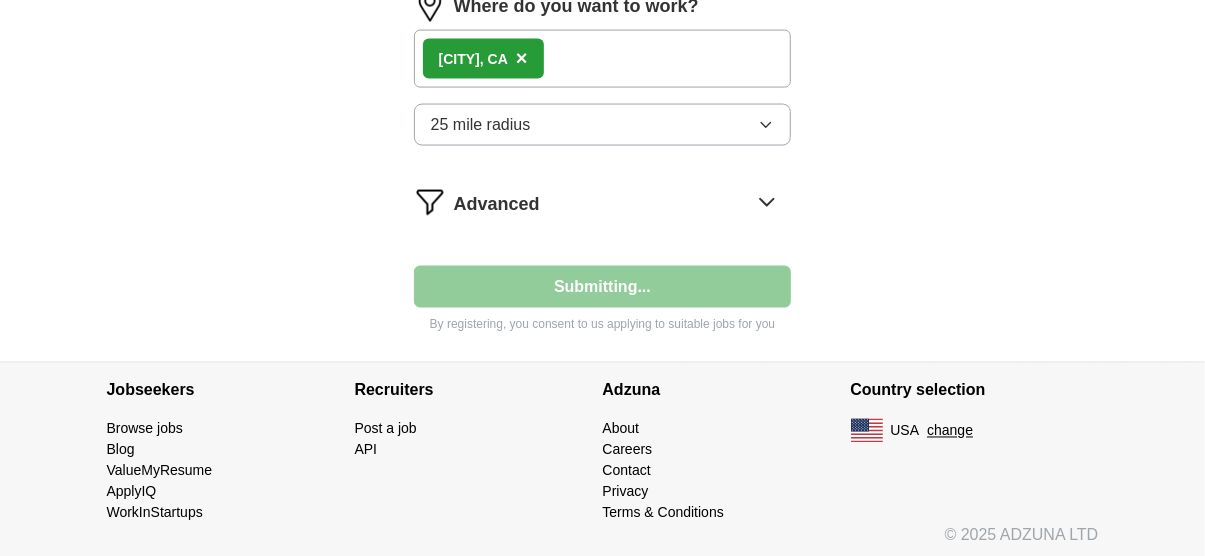 select on "**" 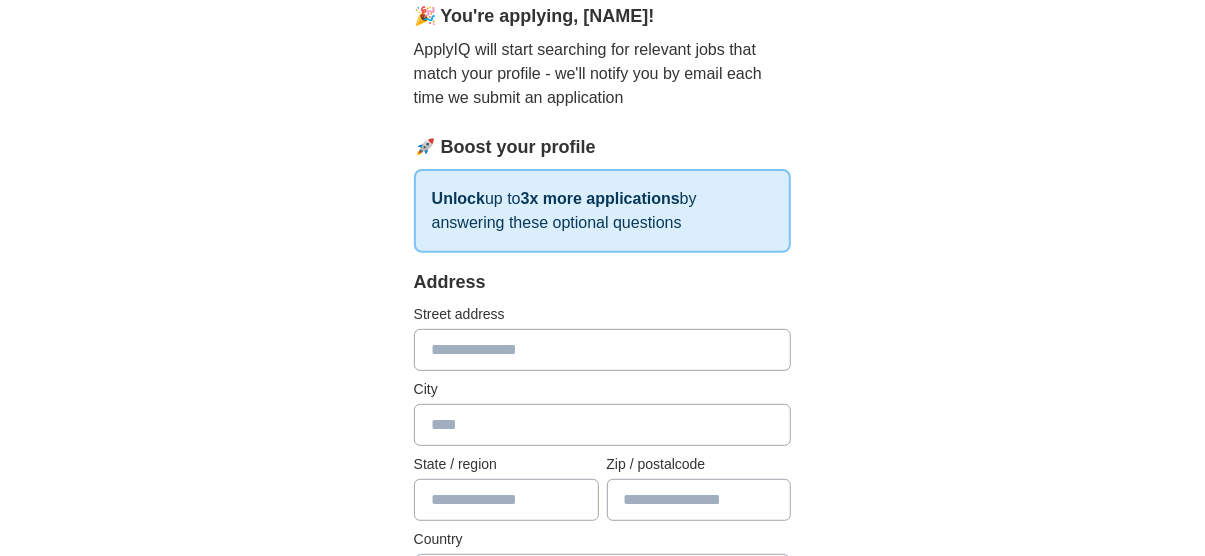 scroll, scrollTop: 200, scrollLeft: 0, axis: vertical 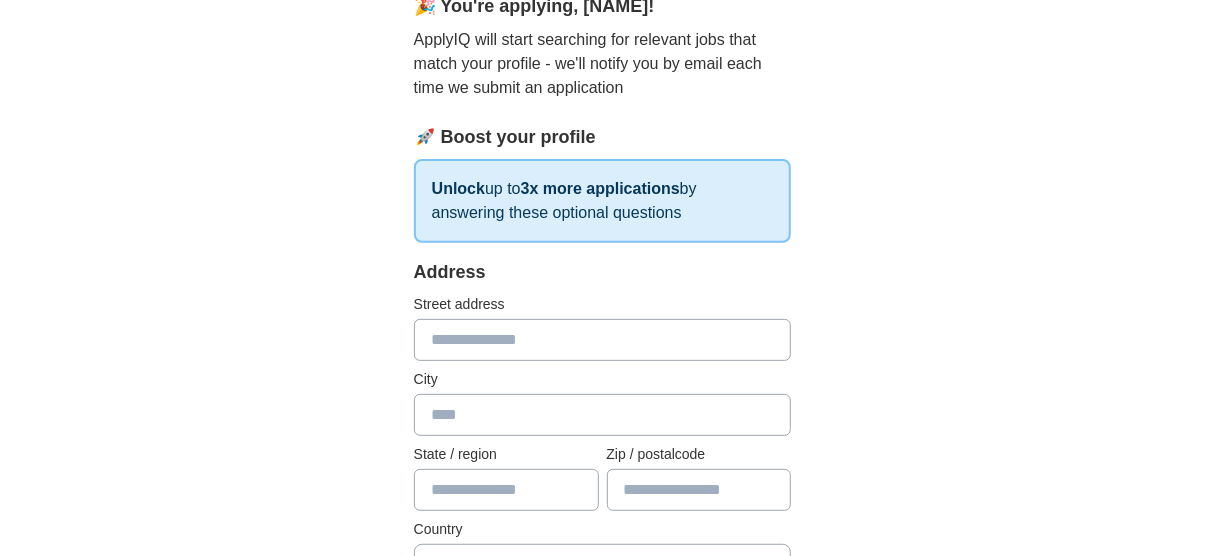 click at bounding box center [603, 340] 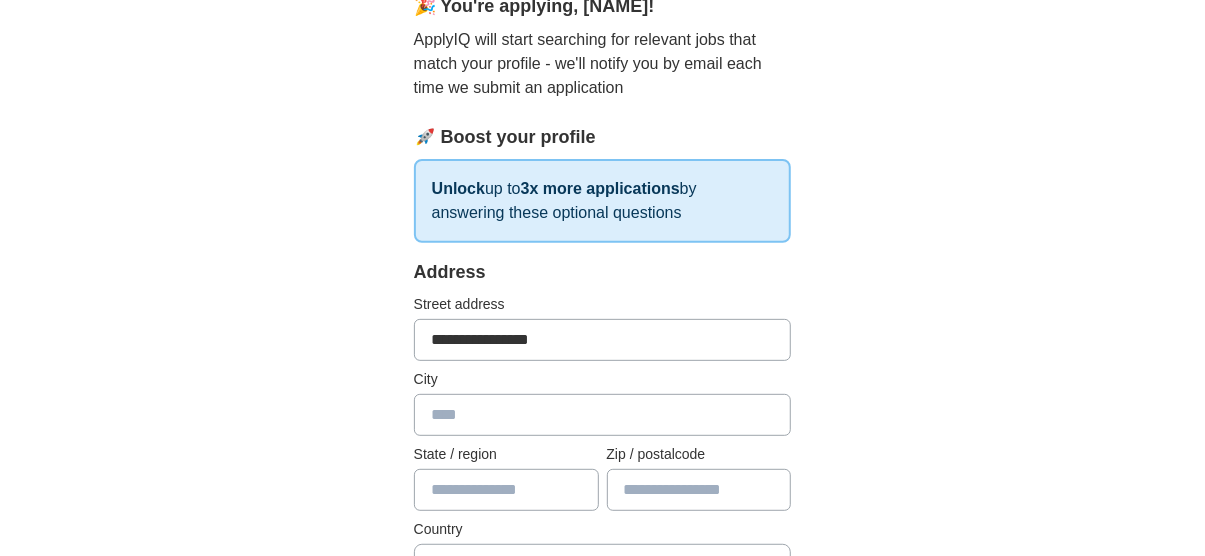 type on "********" 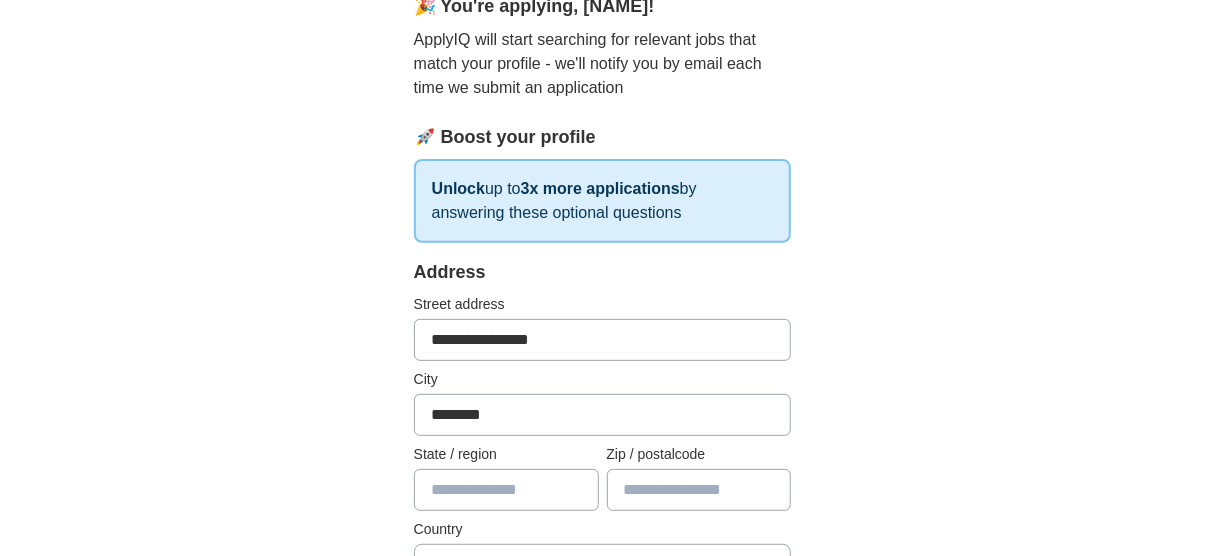 type on "**********" 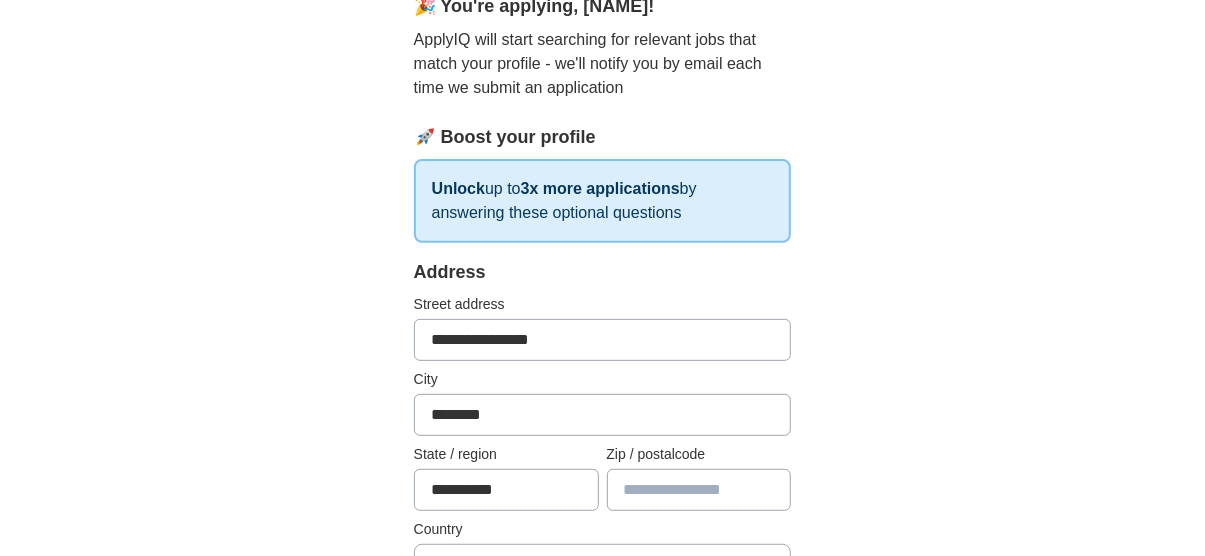 type on "*****" 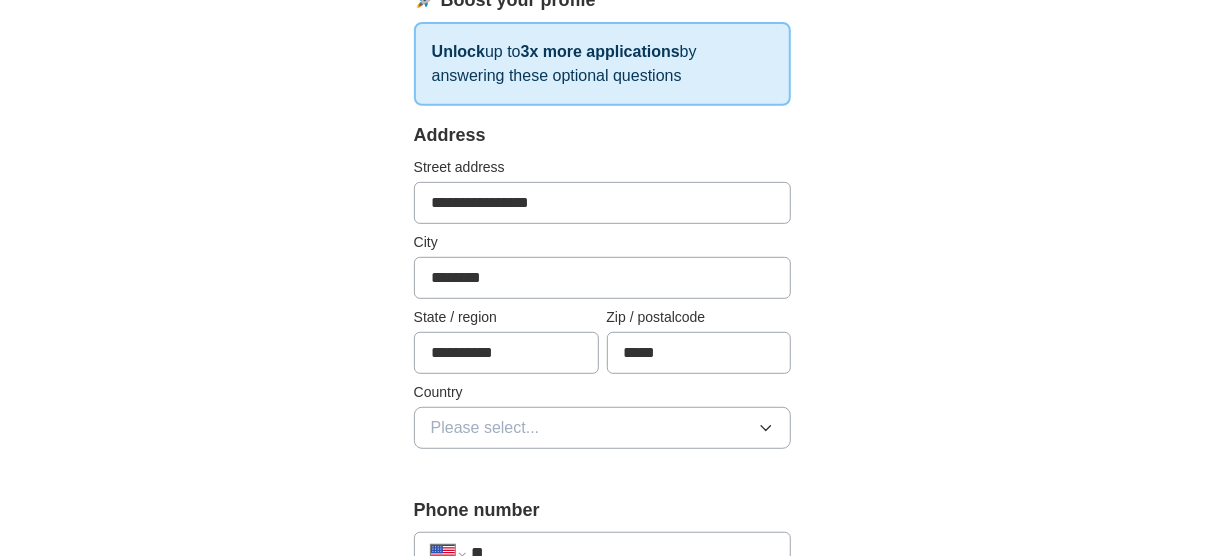 scroll, scrollTop: 400, scrollLeft: 0, axis: vertical 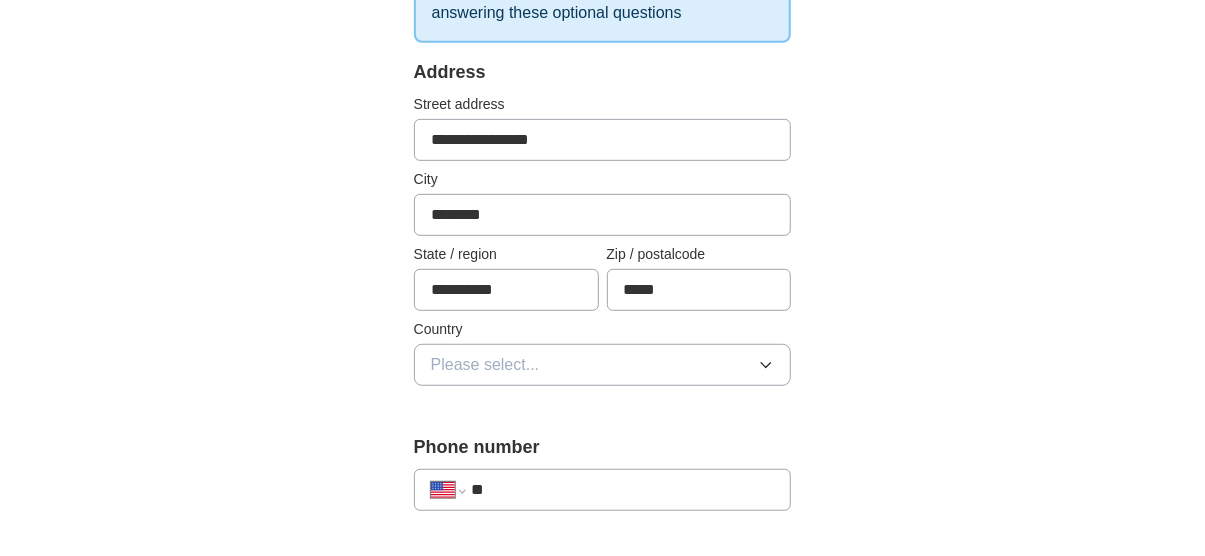 click on "Please select..." at bounding box center [603, 365] 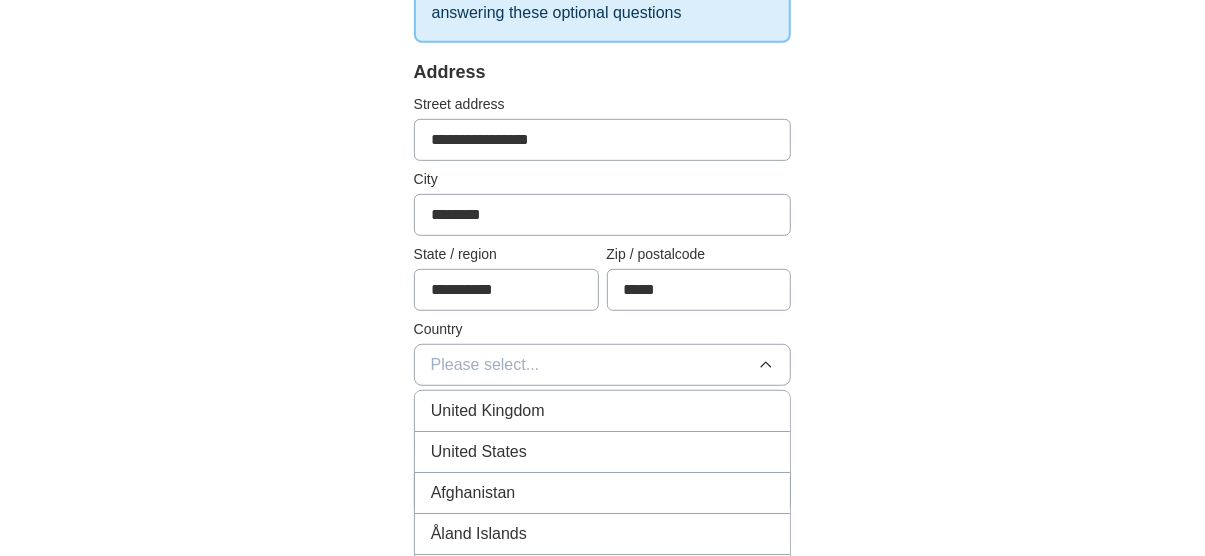 click on "United States" at bounding box center [603, 452] 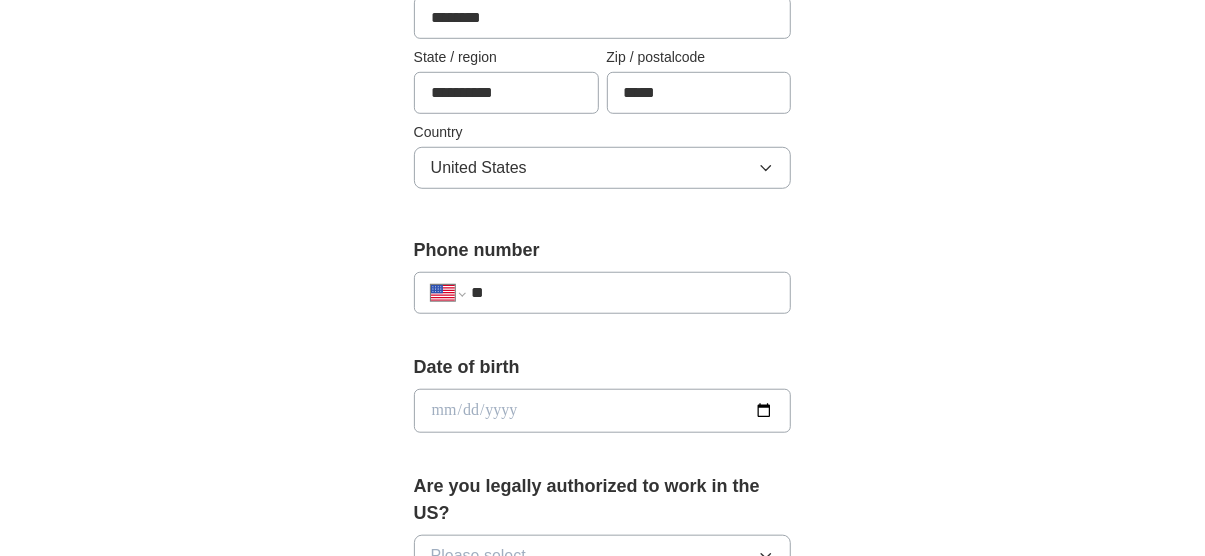 scroll, scrollTop: 600, scrollLeft: 0, axis: vertical 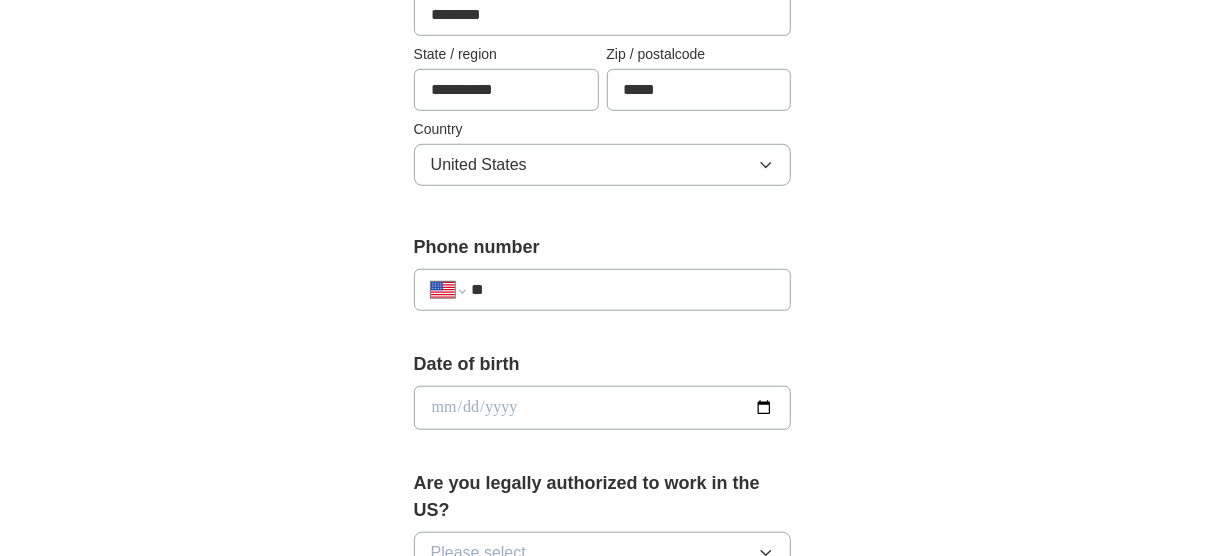 click on "**" at bounding box center [623, 290] 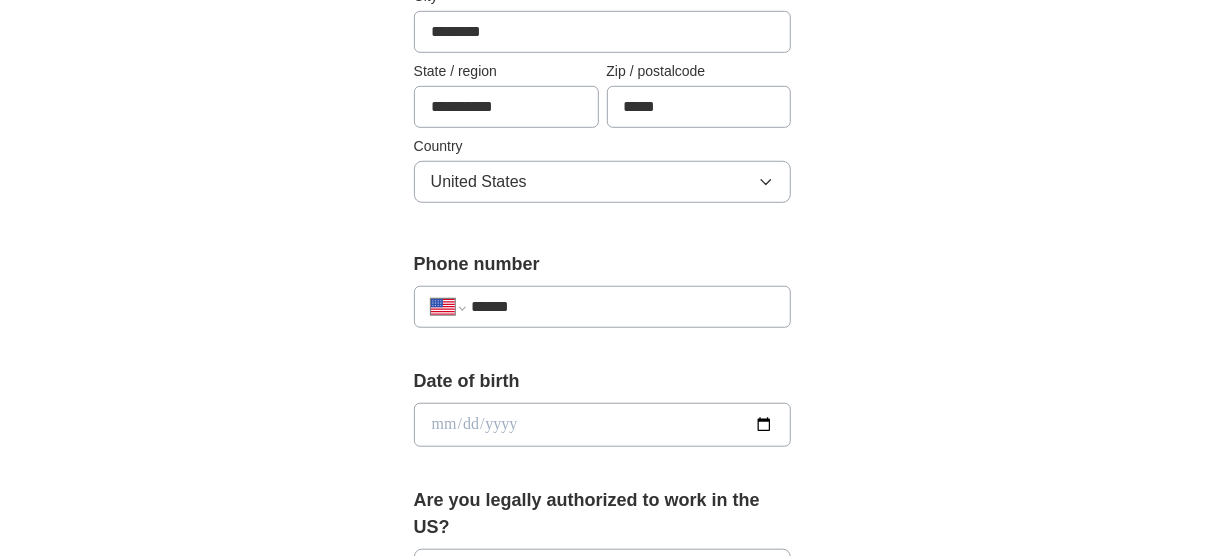 scroll, scrollTop: 641, scrollLeft: 0, axis: vertical 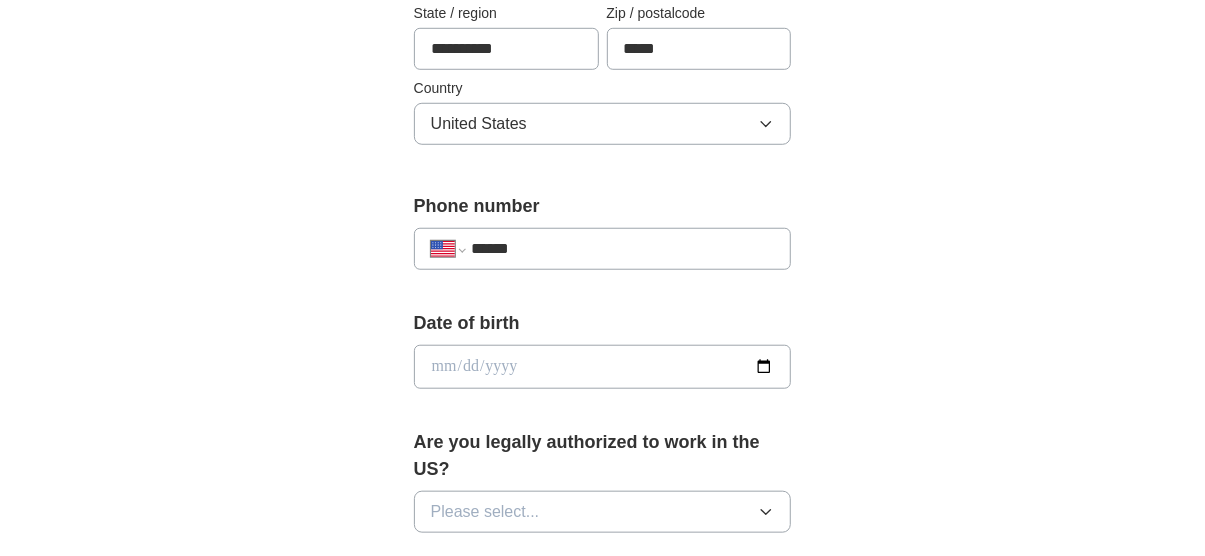 click on "******" at bounding box center [623, 249] 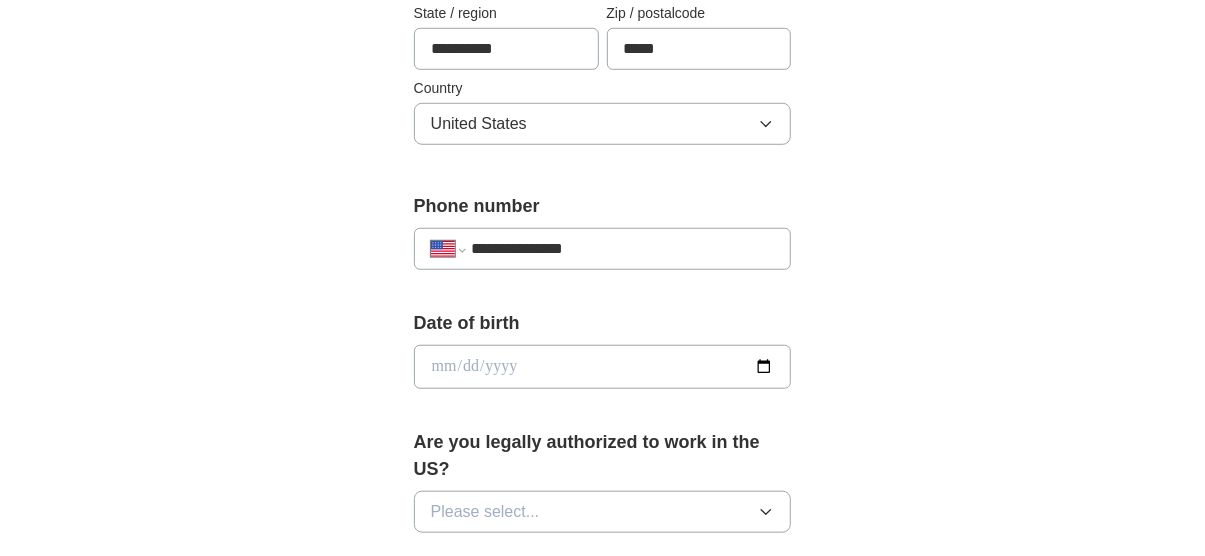 click on "**********" at bounding box center [623, 249] 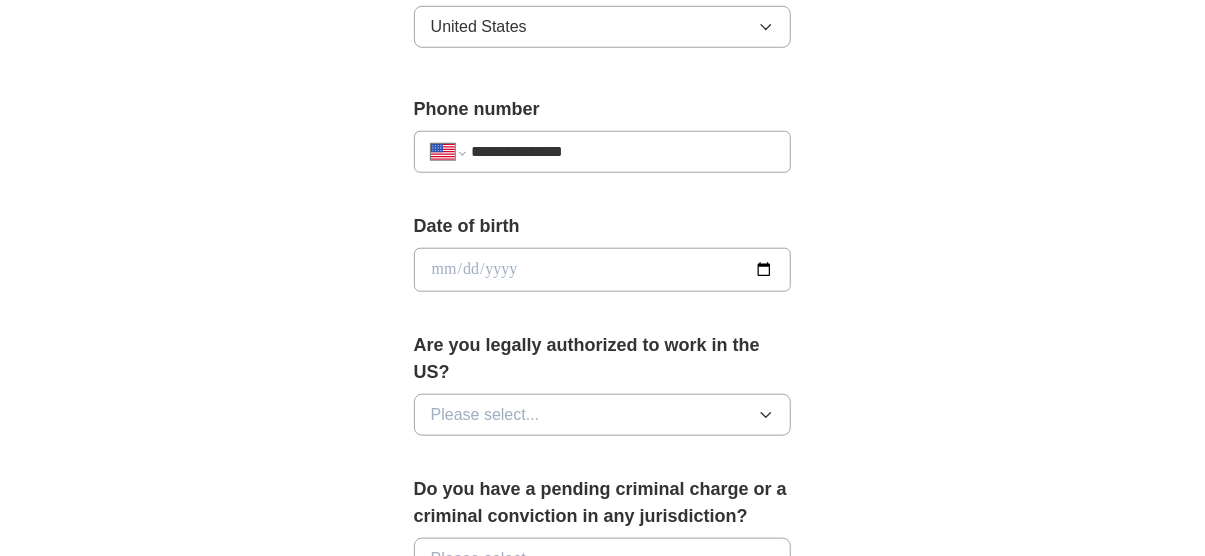 scroll, scrollTop: 841, scrollLeft: 0, axis: vertical 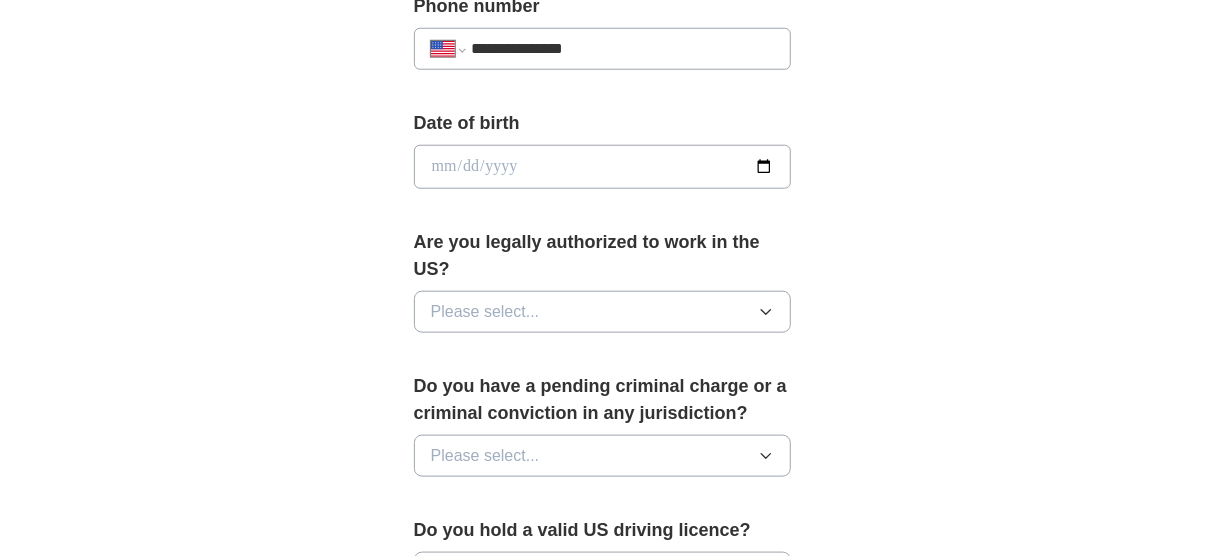 type on "**********" 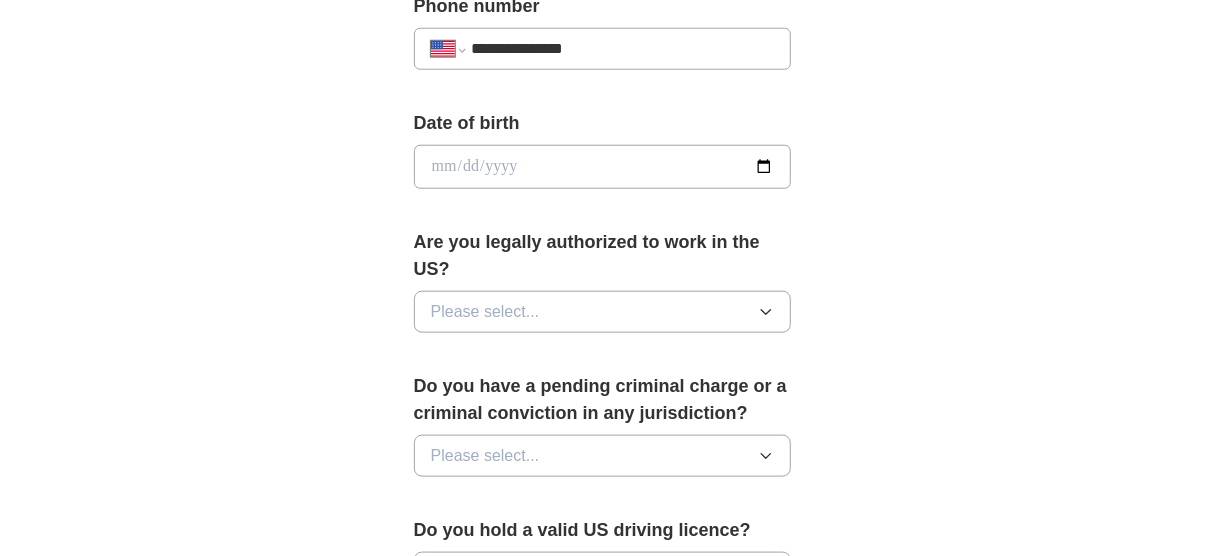 click at bounding box center [603, 167] 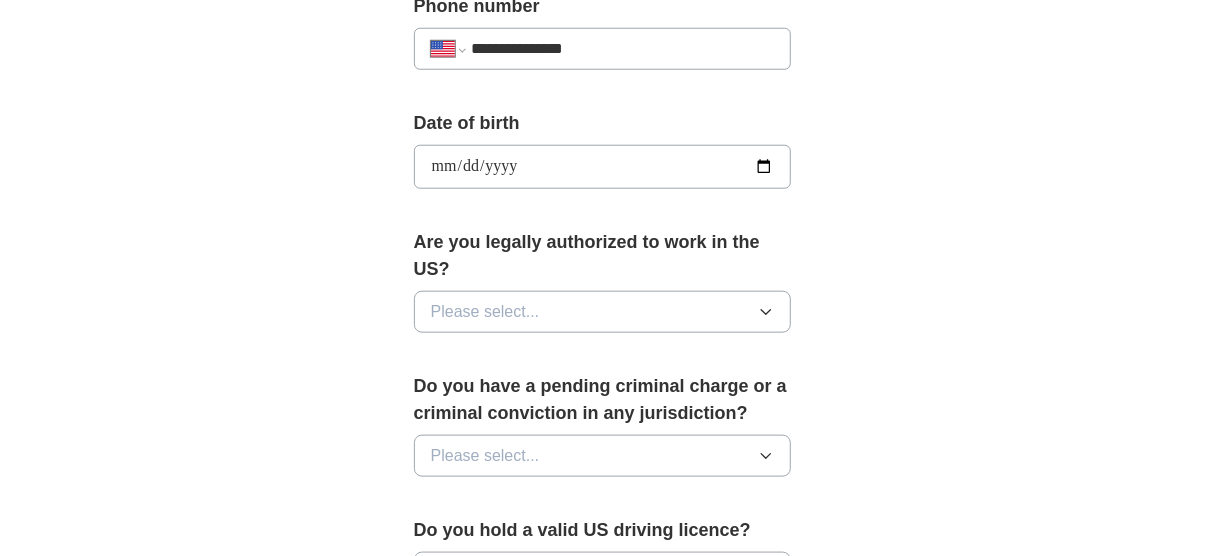 type on "**********" 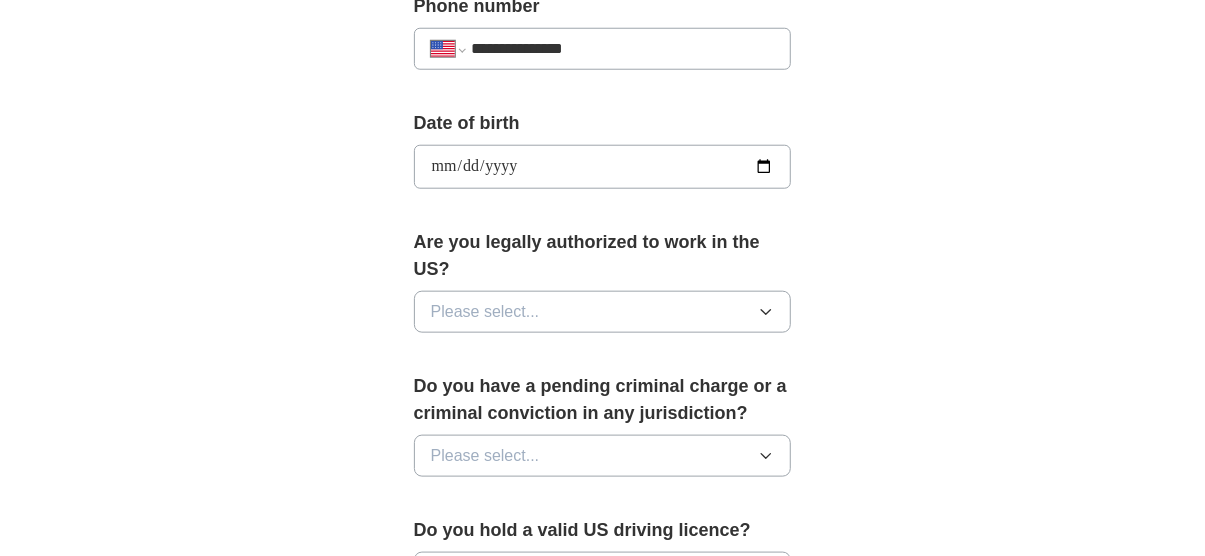 click 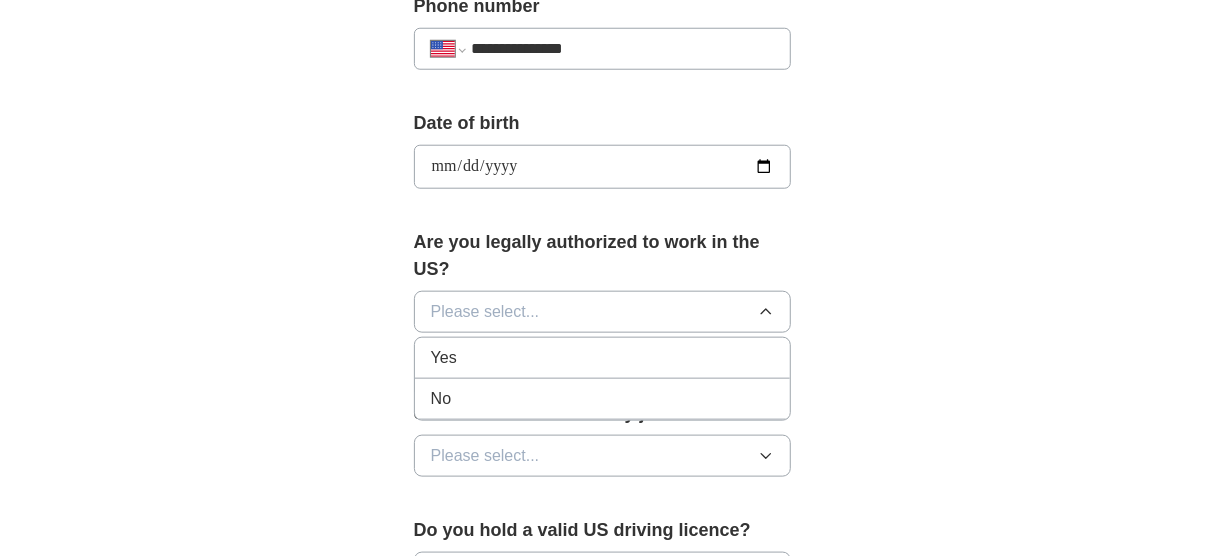 click on "Yes" at bounding box center (603, 358) 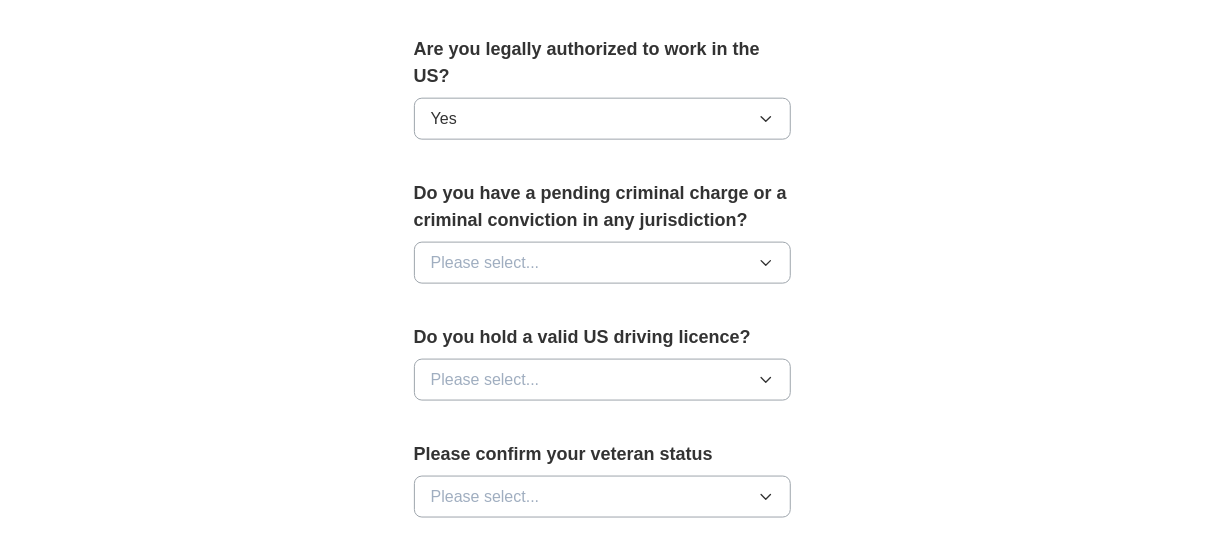 scroll, scrollTop: 1041, scrollLeft: 0, axis: vertical 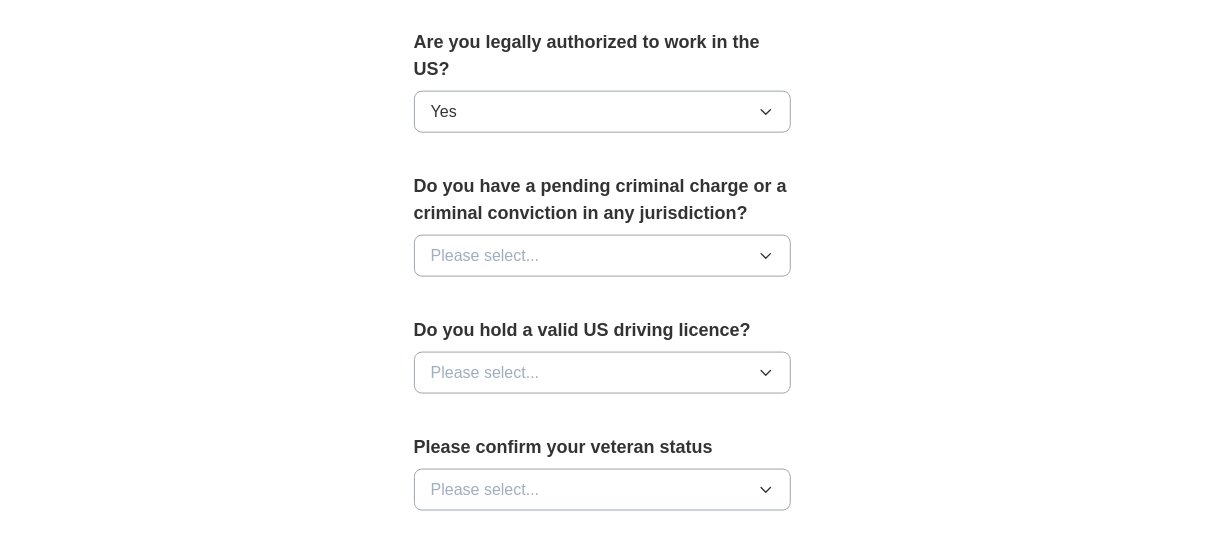 click 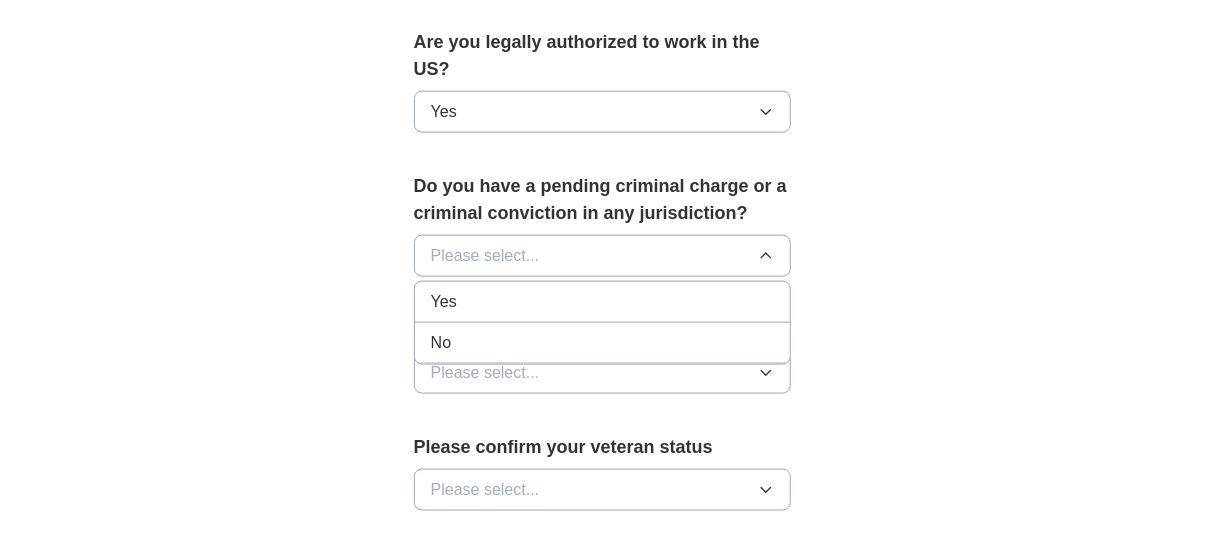 click on "No" at bounding box center [603, 343] 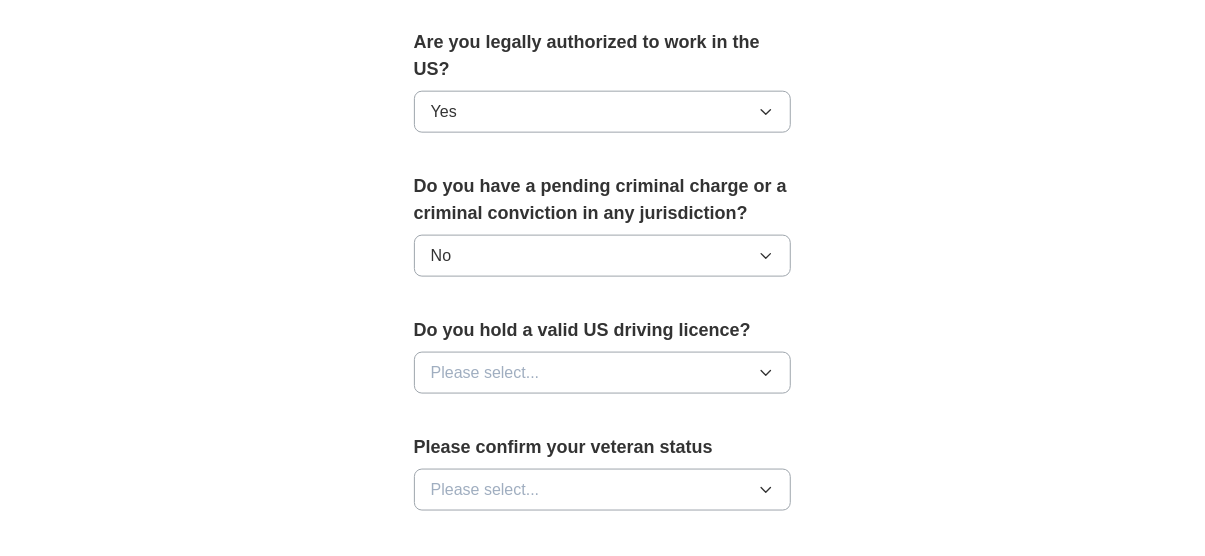 click 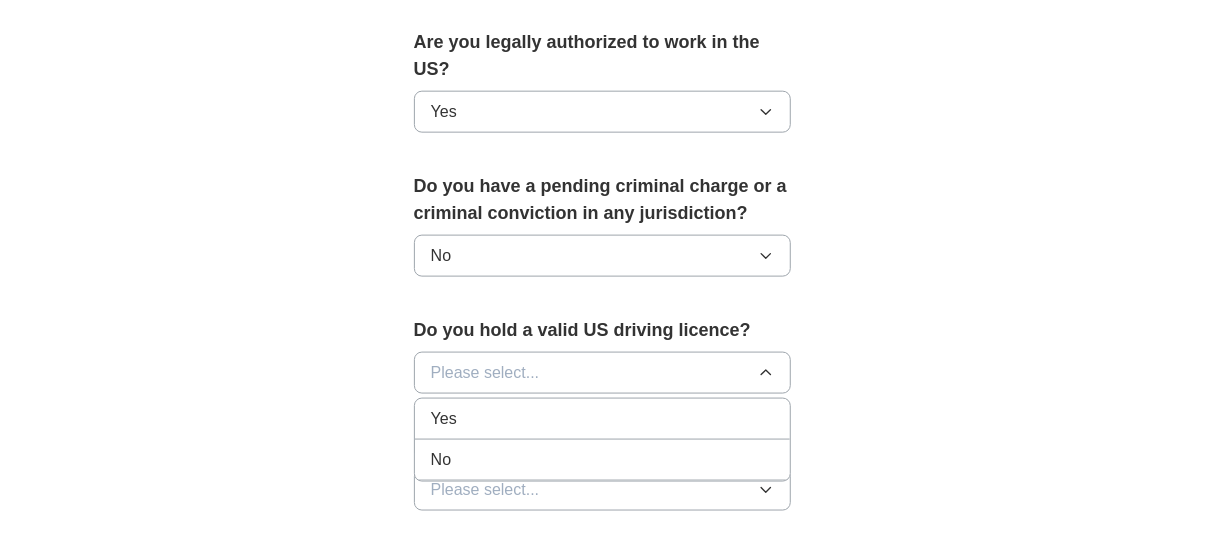 click on "Yes" at bounding box center (603, 419) 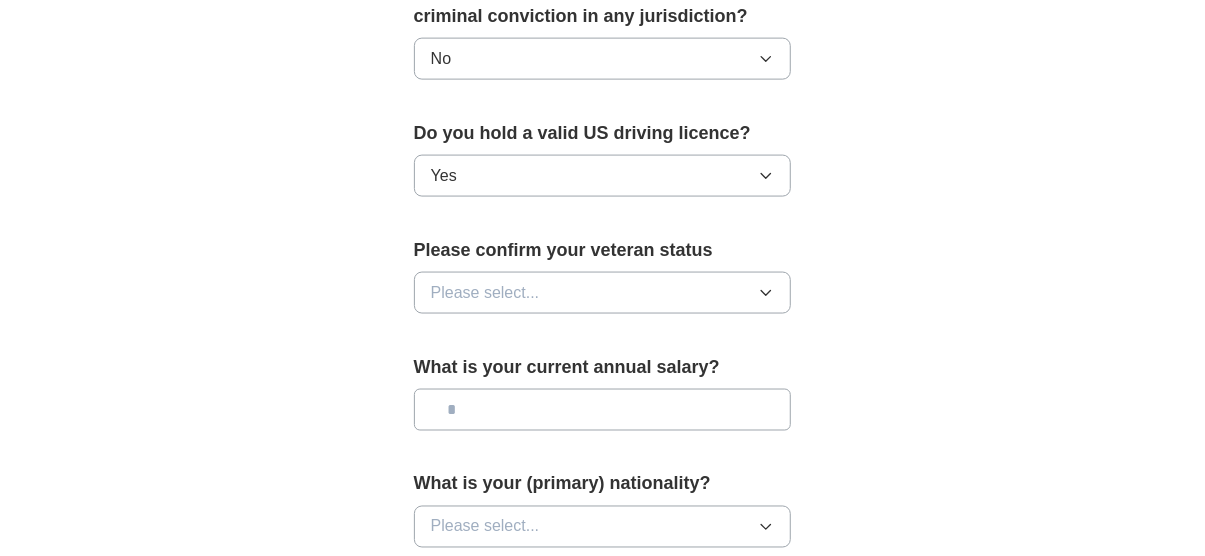 scroll, scrollTop: 1241, scrollLeft: 0, axis: vertical 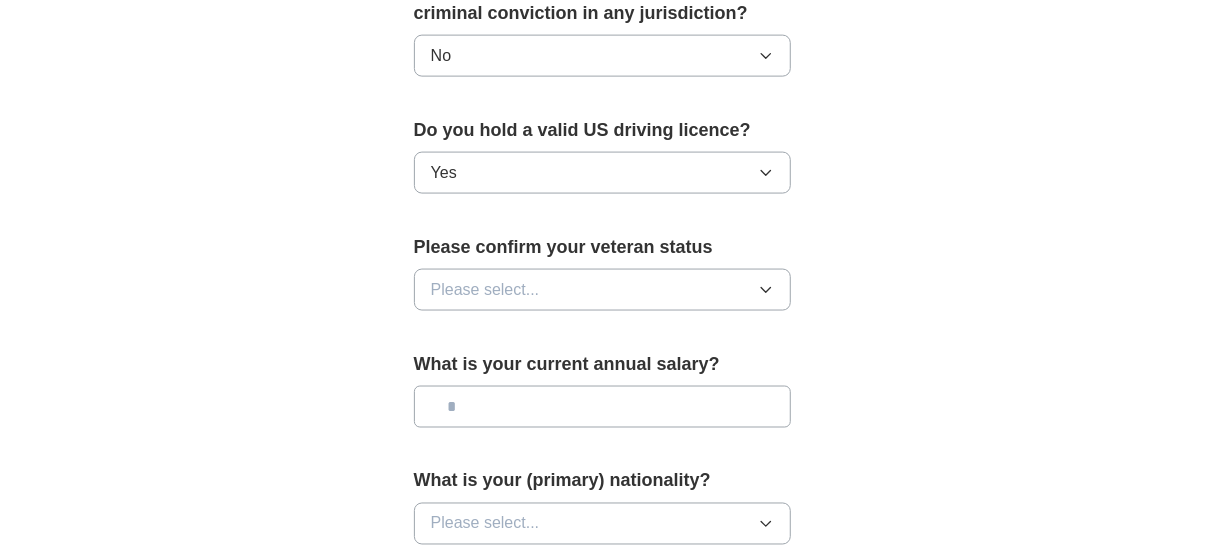 click 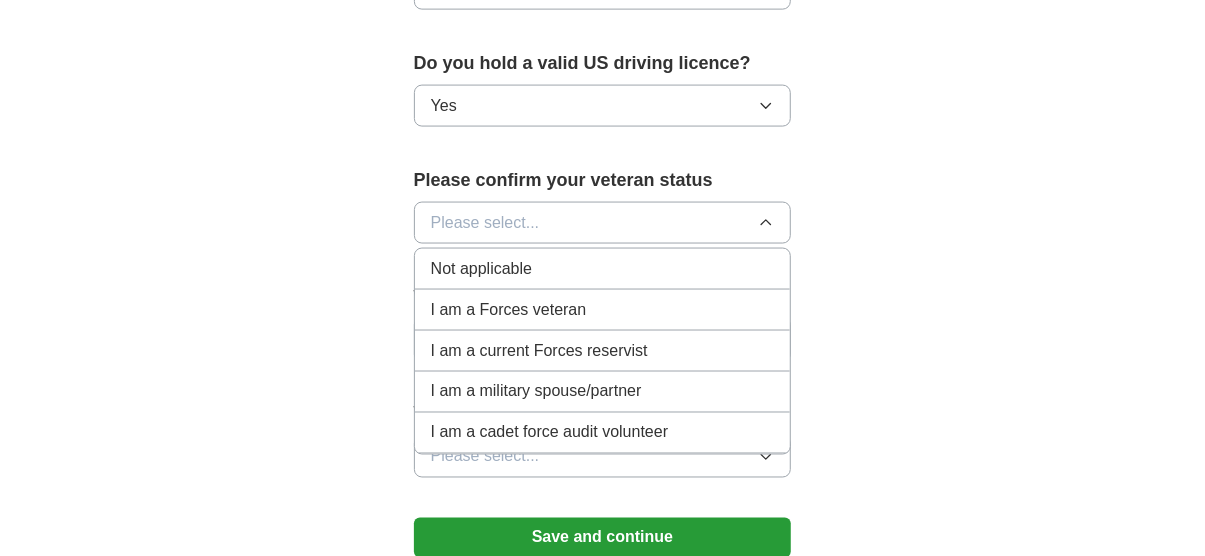 scroll, scrollTop: 1441, scrollLeft: 0, axis: vertical 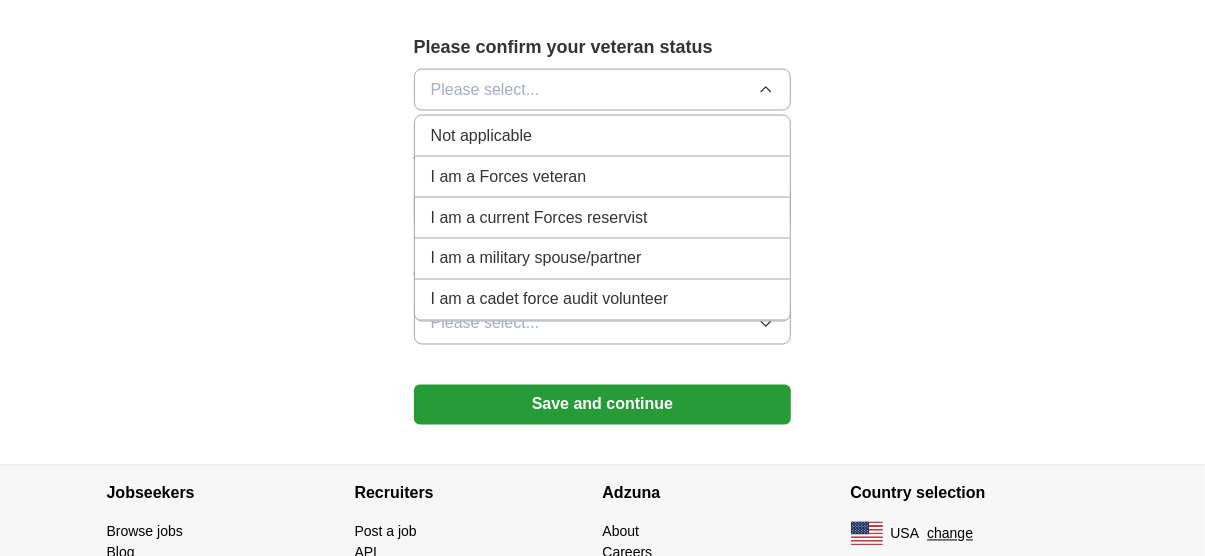 click on "Not applicable" at bounding box center [603, 136] 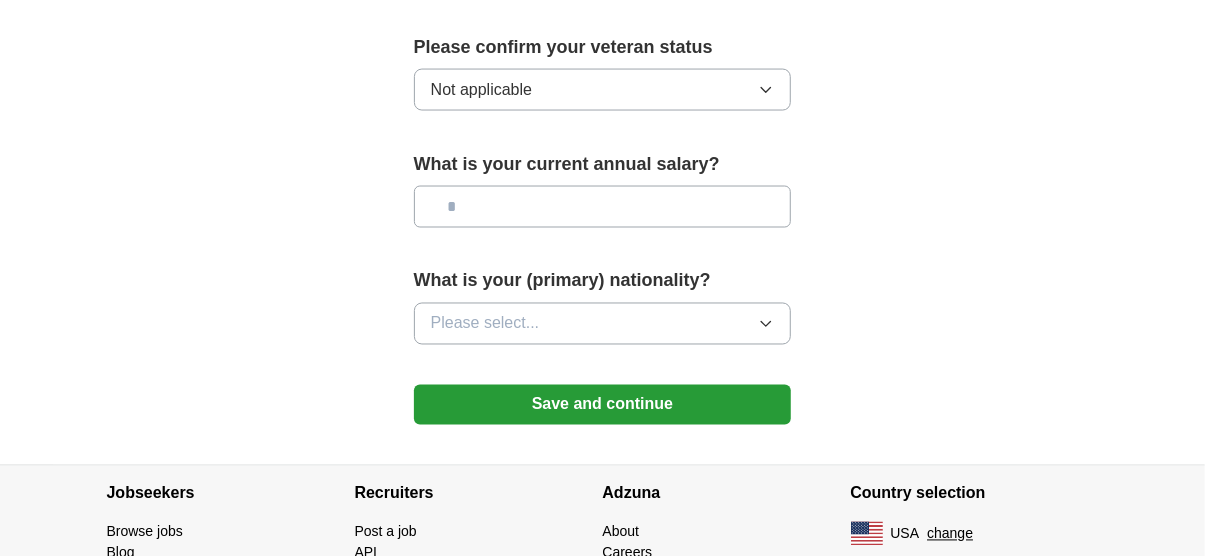 click at bounding box center [603, 207] 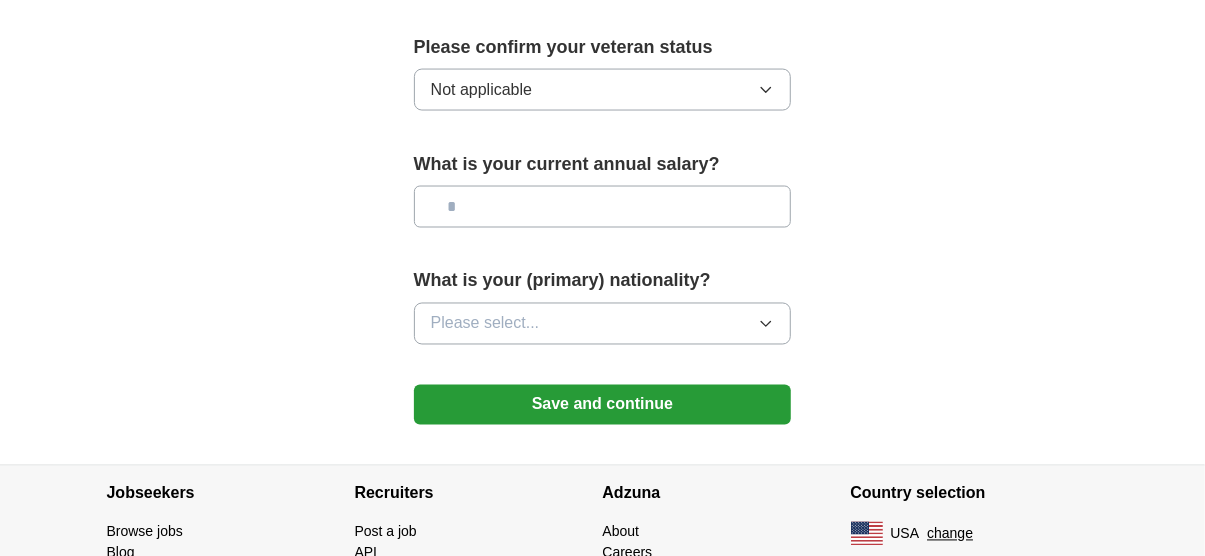 type on "**" 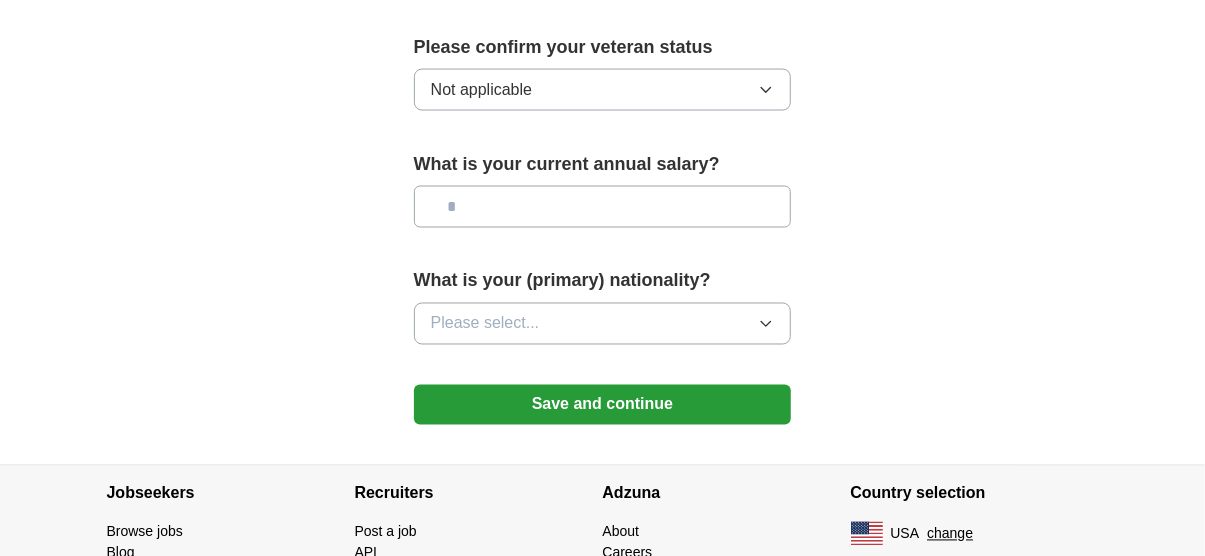 click at bounding box center (603, 207) 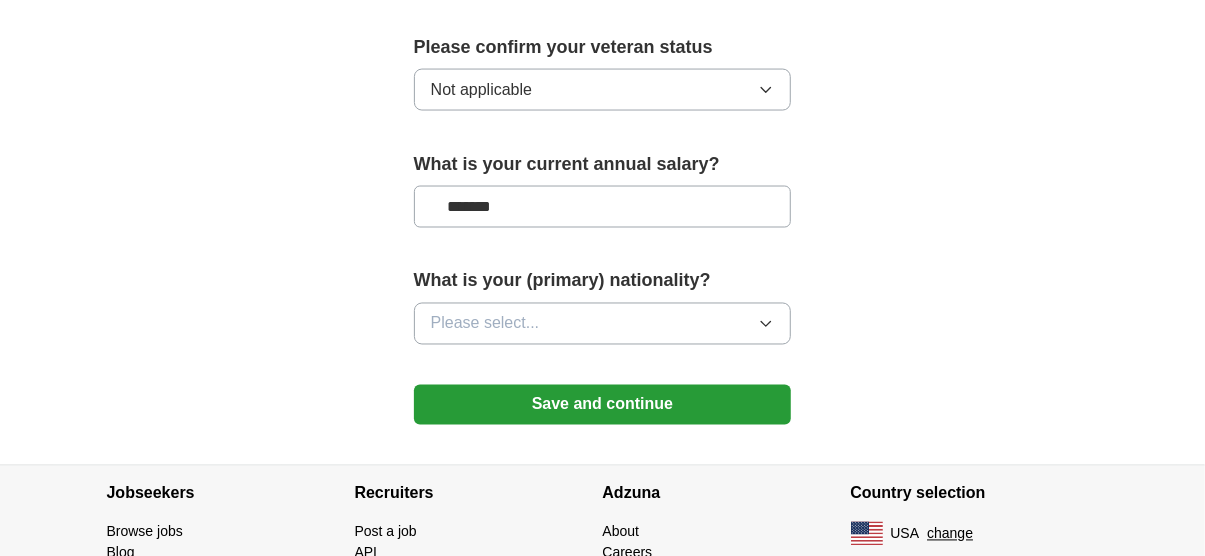 type on "*******" 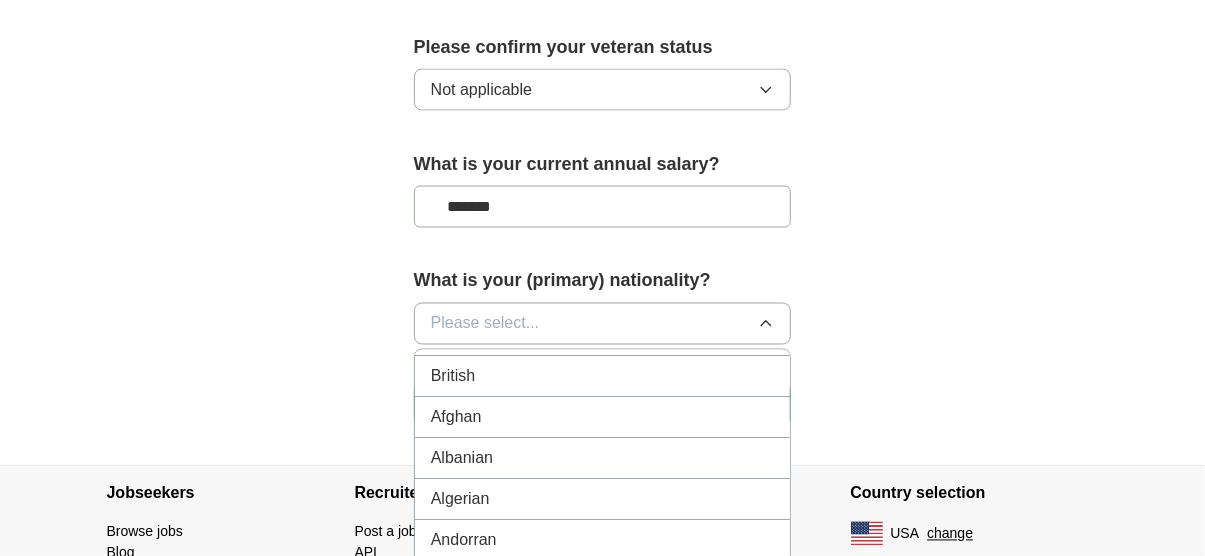 scroll, scrollTop: 0, scrollLeft: 0, axis: both 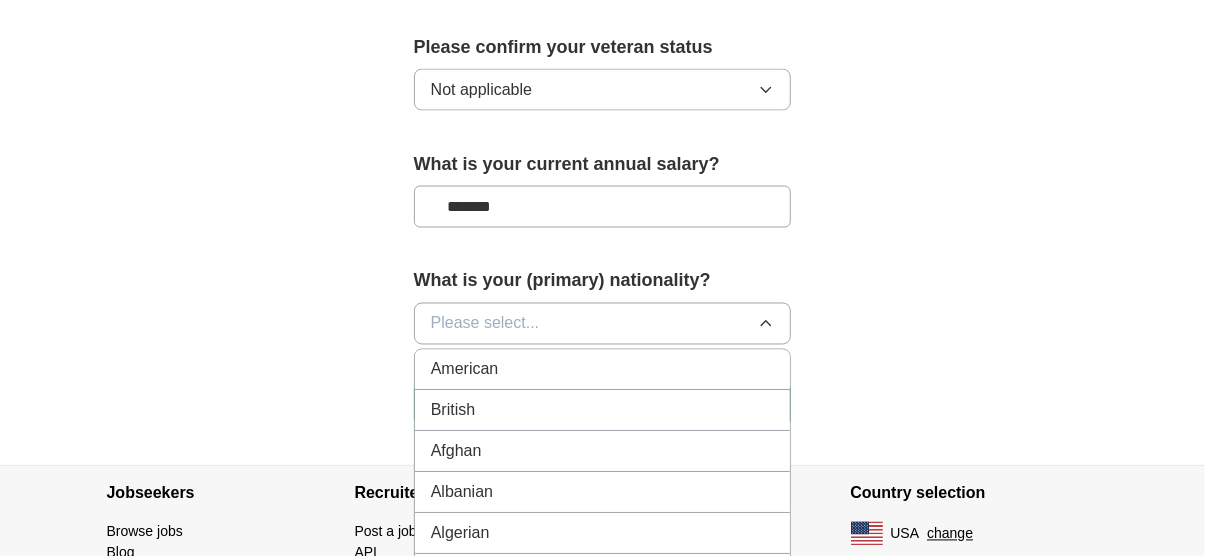 click on "American" at bounding box center [603, 370] 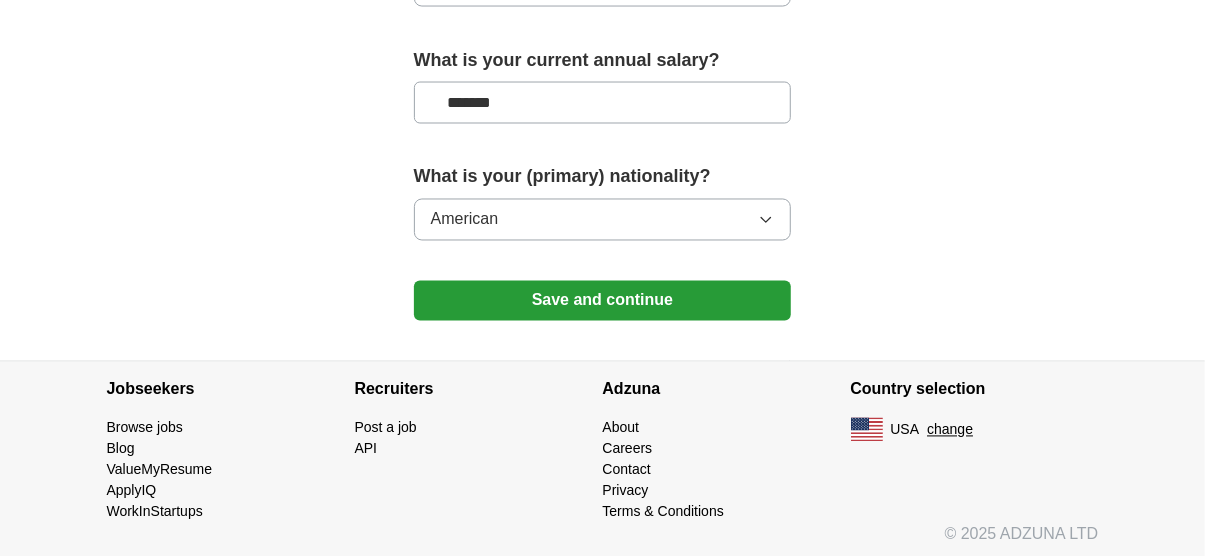 scroll, scrollTop: 1548, scrollLeft: 0, axis: vertical 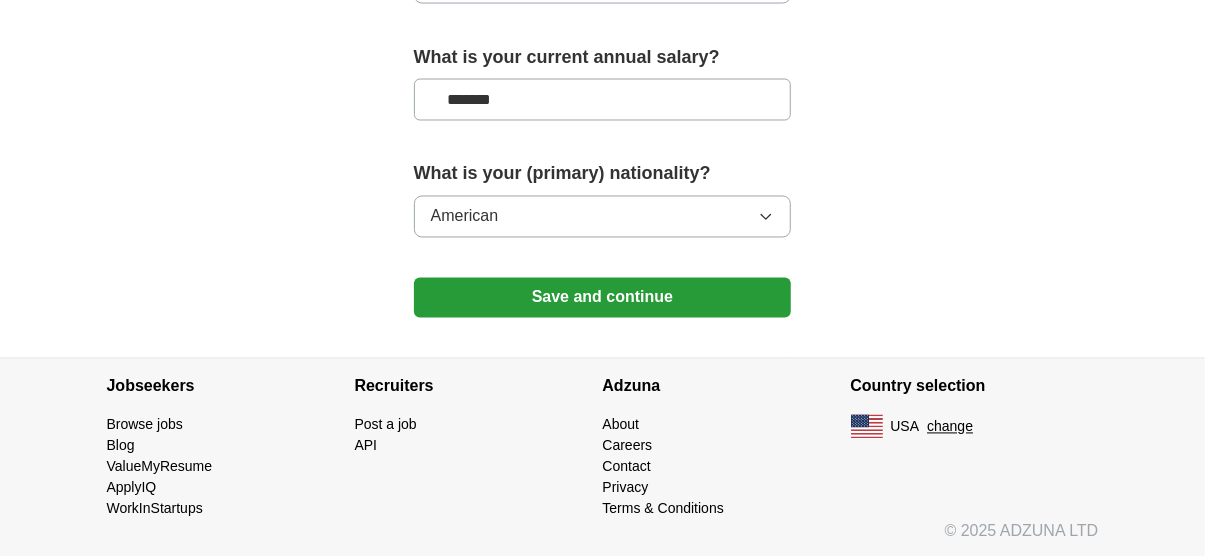 click on "Save and continue" at bounding box center (603, 298) 